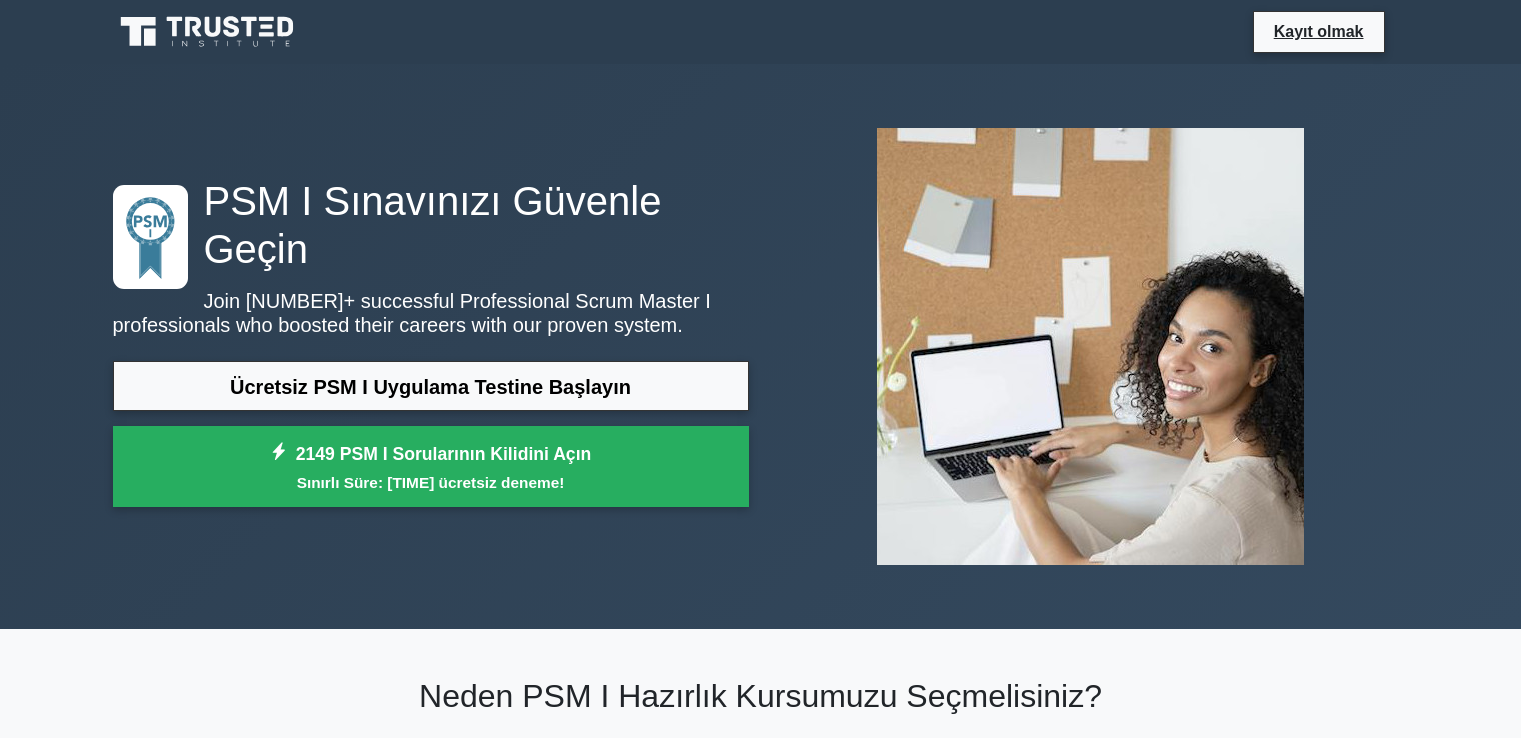 scroll, scrollTop: 0, scrollLeft: 0, axis: both 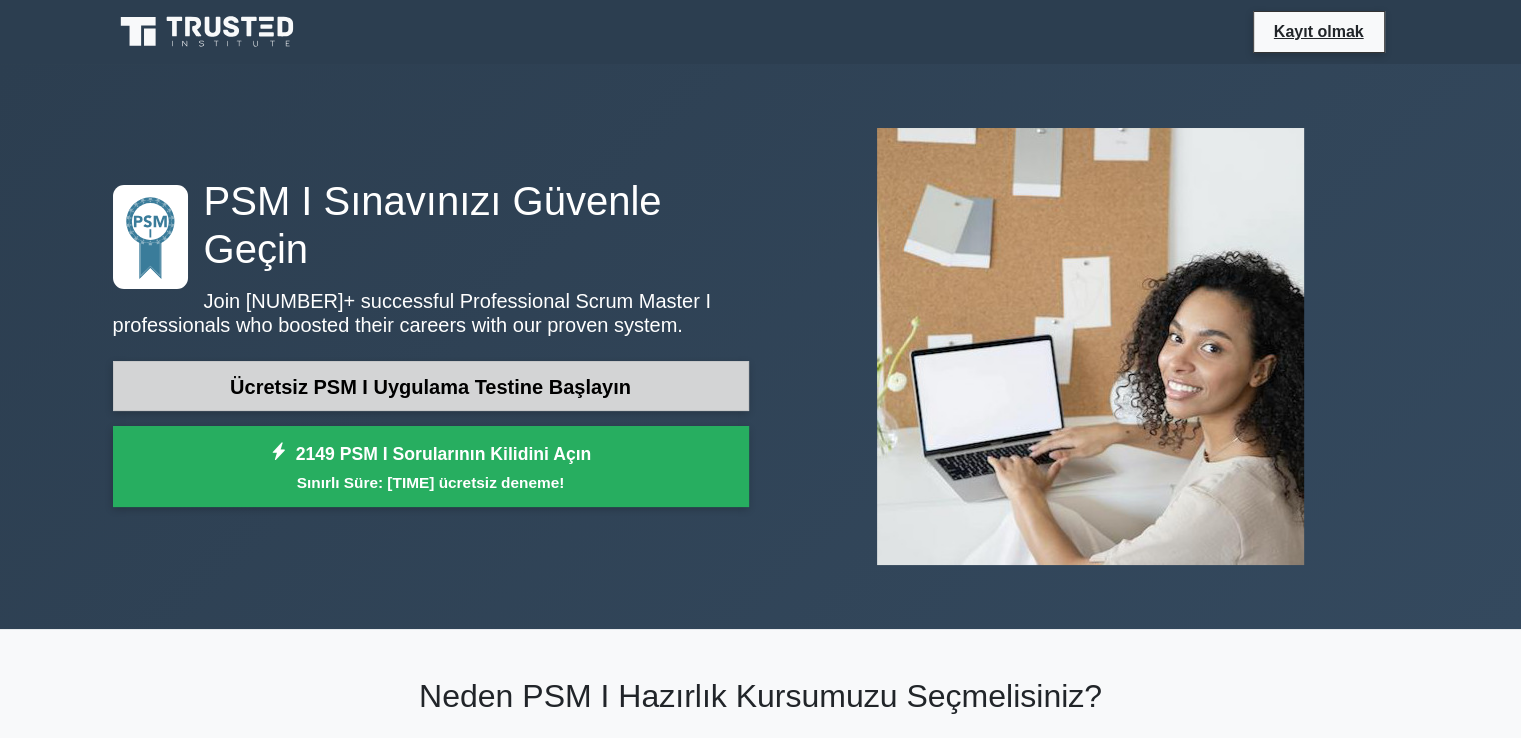click on "Ücretsiz PSM I Uygulama Testine Başlayın" at bounding box center [430, 387] 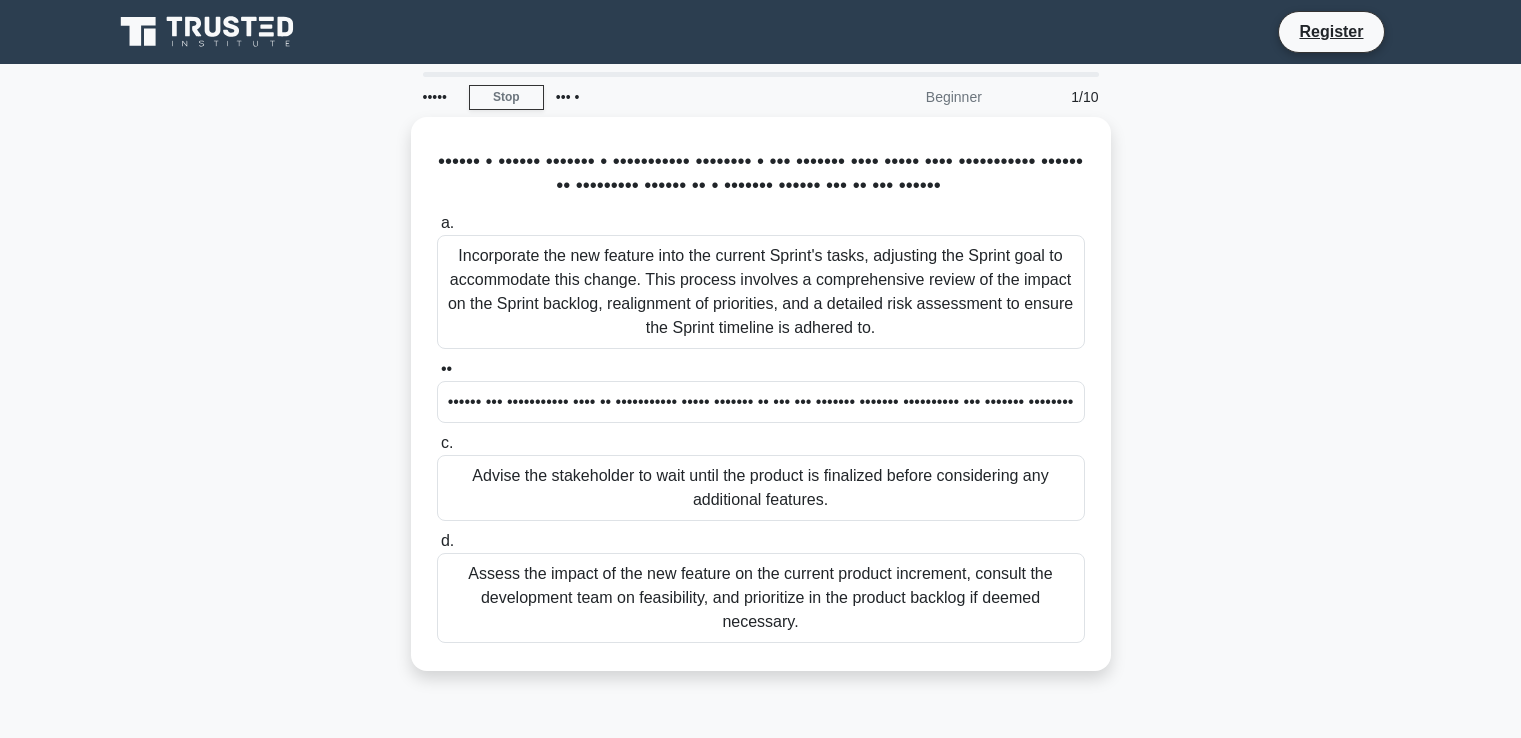 scroll, scrollTop: 0, scrollLeft: 0, axis: both 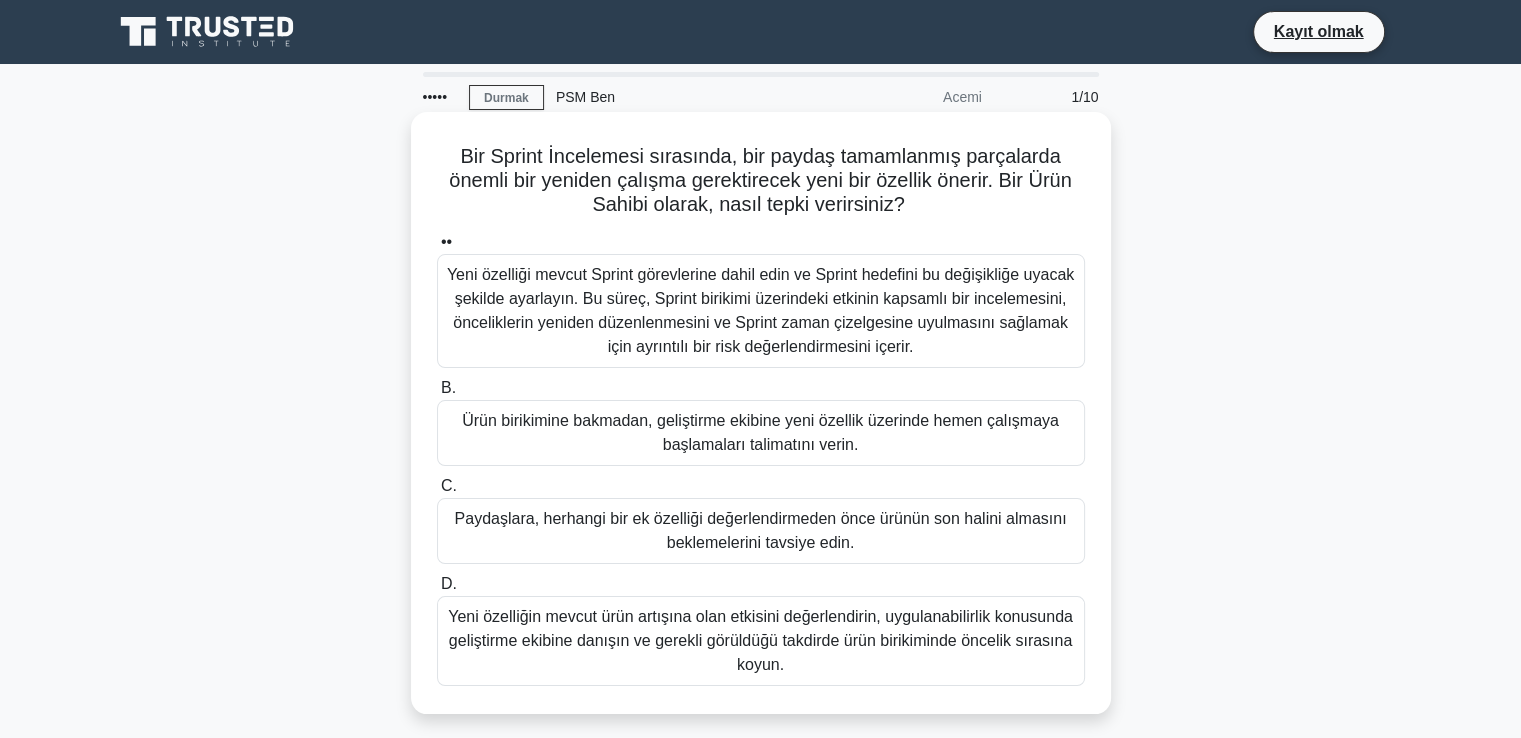 click on "Yeni özelliğin mevcut ürün artışına olan etkisini değerlendirin, uygulanabilirlik konusunda geliştirme ekibine danışın ve gerekli görüldüğü takdirde ürün birikiminde öncelik sırasına koyun." at bounding box center [760, 640] 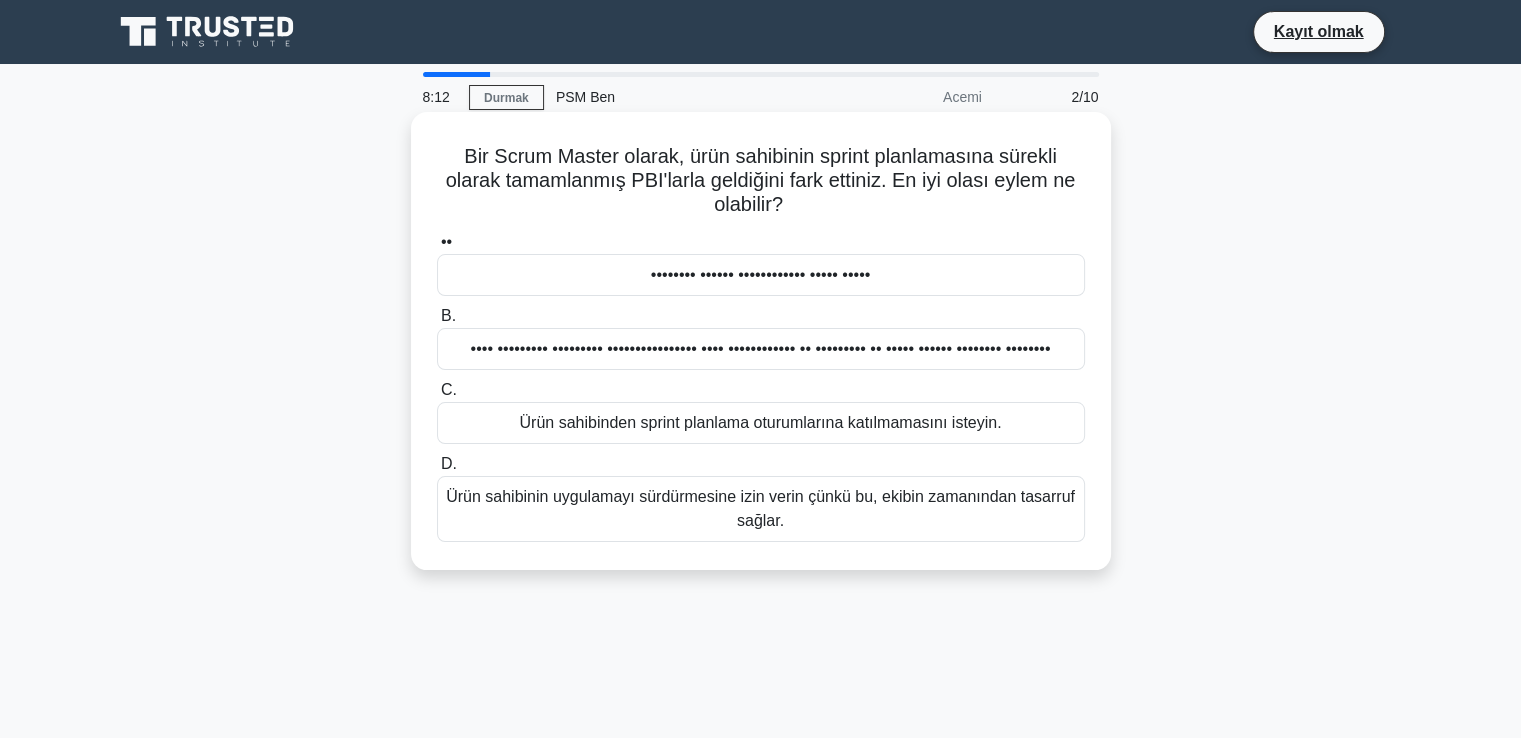 click on "•••• ••••••••• ••••••••• •••••••••••••••• •••• •••••••••••• •• ••••••••• •• ••••• •••••• •••••••• ••••••••" at bounding box center (761, 349) 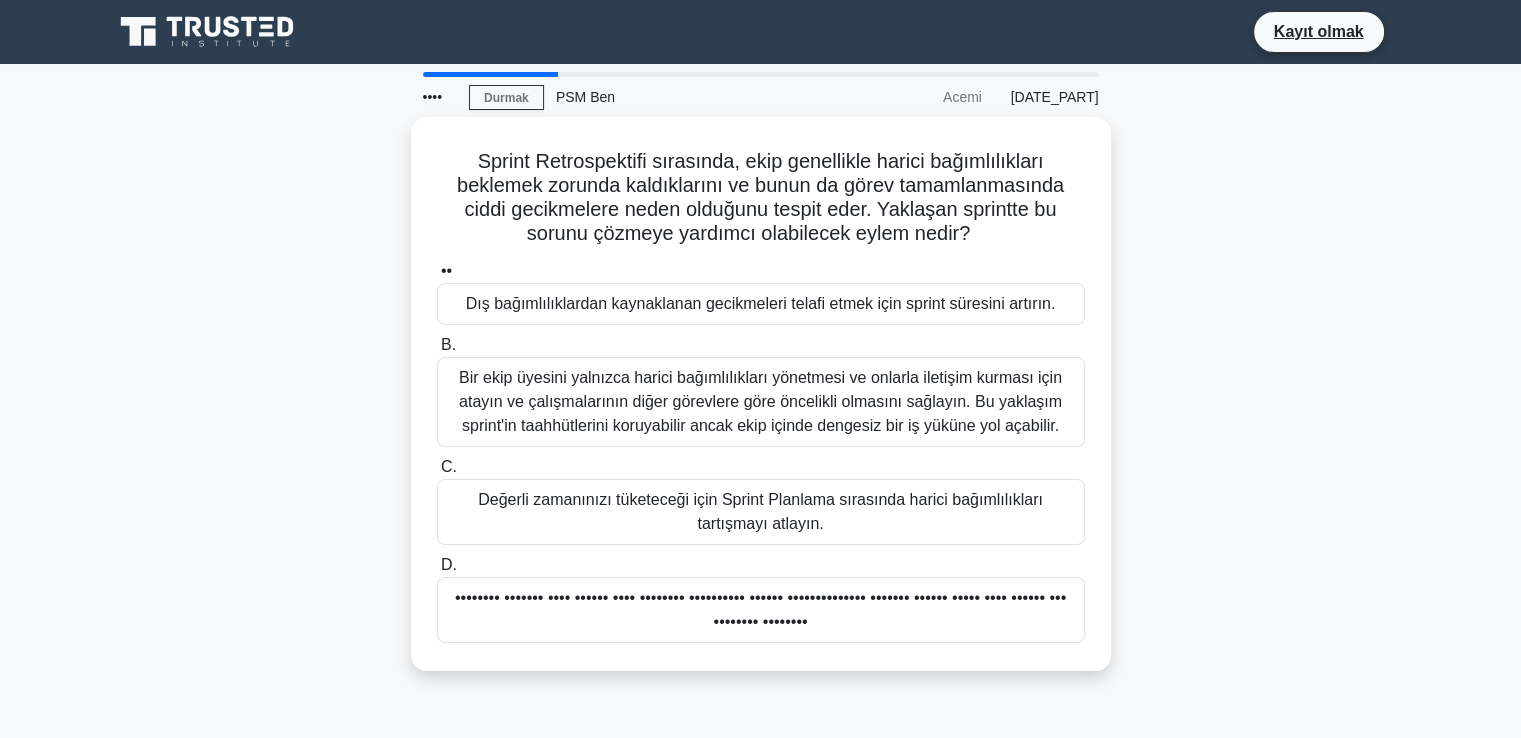 click on "Sprint Retrospektifi sırasında, ekip genellikle harici bağımlılıkları beklemek zorunda kaldıklarını ve bunun da görev tamamlanmasında ciddi gecikmelere neden olduğunu tespit eder. Yaklaşan sprintte bu sorunu çözmeye yardımcı olabilecek eylem nedir?
.spinner_0XTQ{transform-origin:center;animation:spinner_y6GP .75s linear infinite}@keyframes spinner_y6GP{100%{transform:rotate(360deg)}}
A.
B." at bounding box center (761, 406) 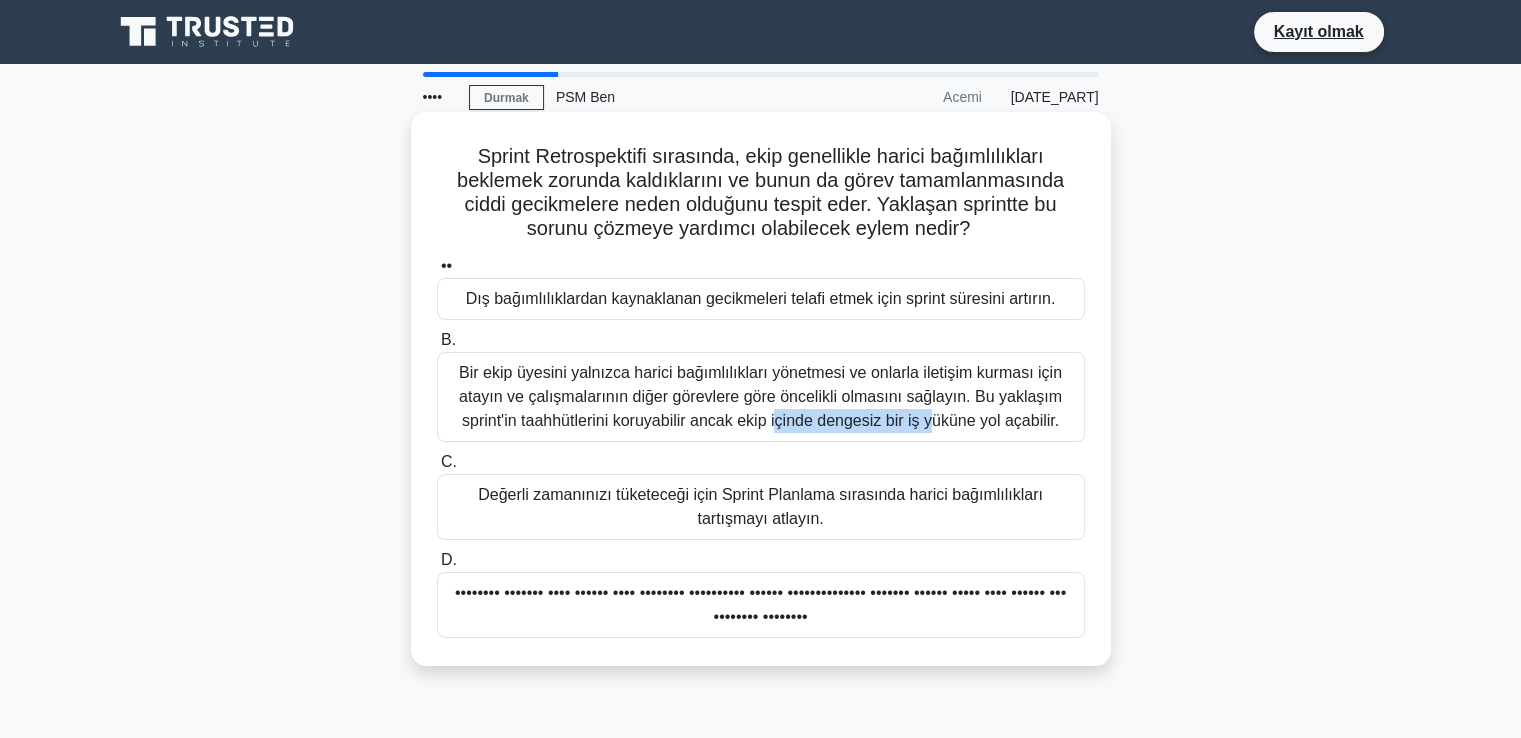 drag, startPoint x: 633, startPoint y: 408, endPoint x: 794, endPoint y: 405, distance: 161.02795 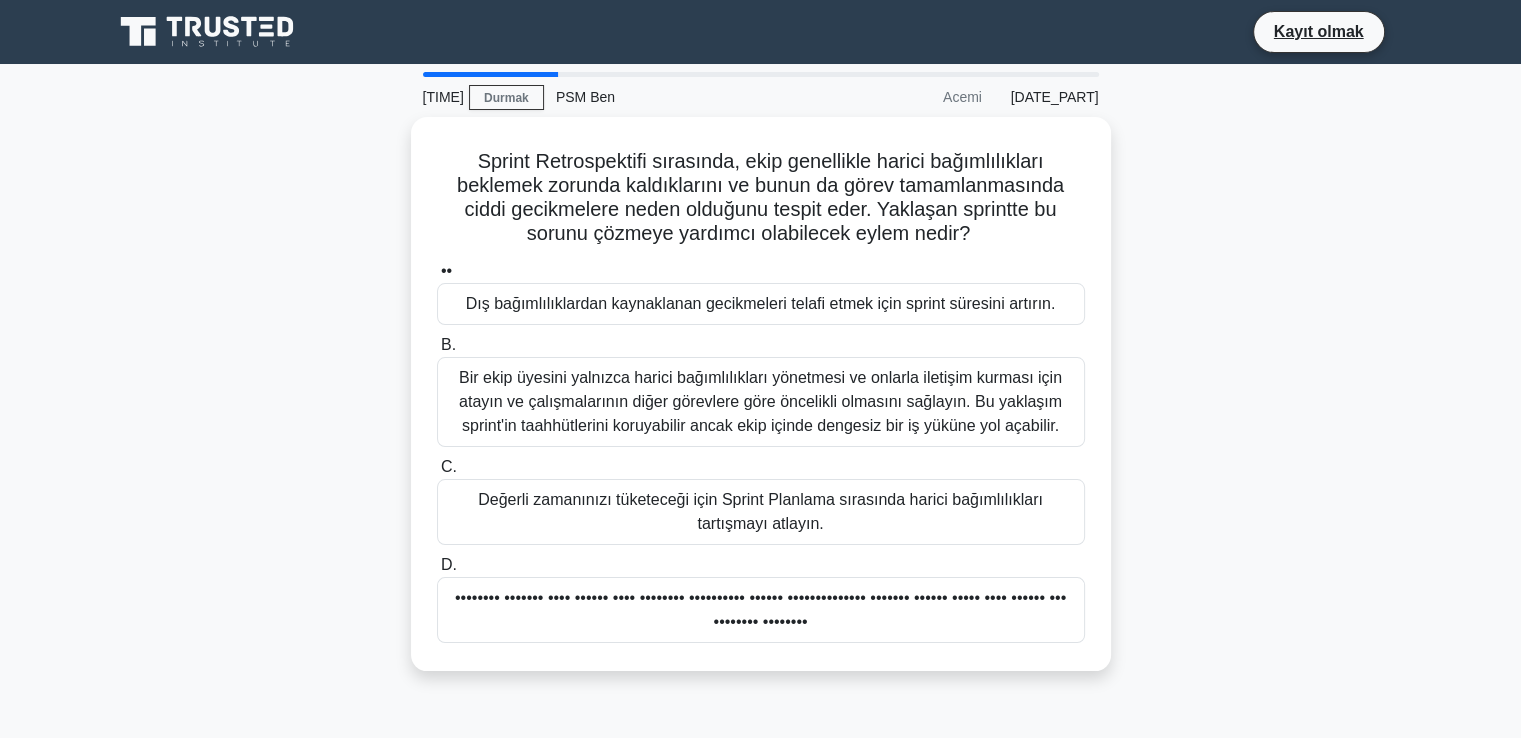 click on "Sprint Retrospektifi sırasında, ekip genellikle harici bağımlılıkları beklemek zorunda kaldıklarını ve bunun da görev tamamlanmasında ciddi gecikmelere neden olduğunu tespit eder. Yaklaşan sprintte bu sorunu çözmeye yardımcı olabilecek eylem nedir?
.spinner_0XTQ{transform-origin:center;animation:spinner_y6GP .75s linear infinite}@keyframes spinner_y6GP{100%{transform:rotate(360deg)}}
A.
B." at bounding box center (761, 406) 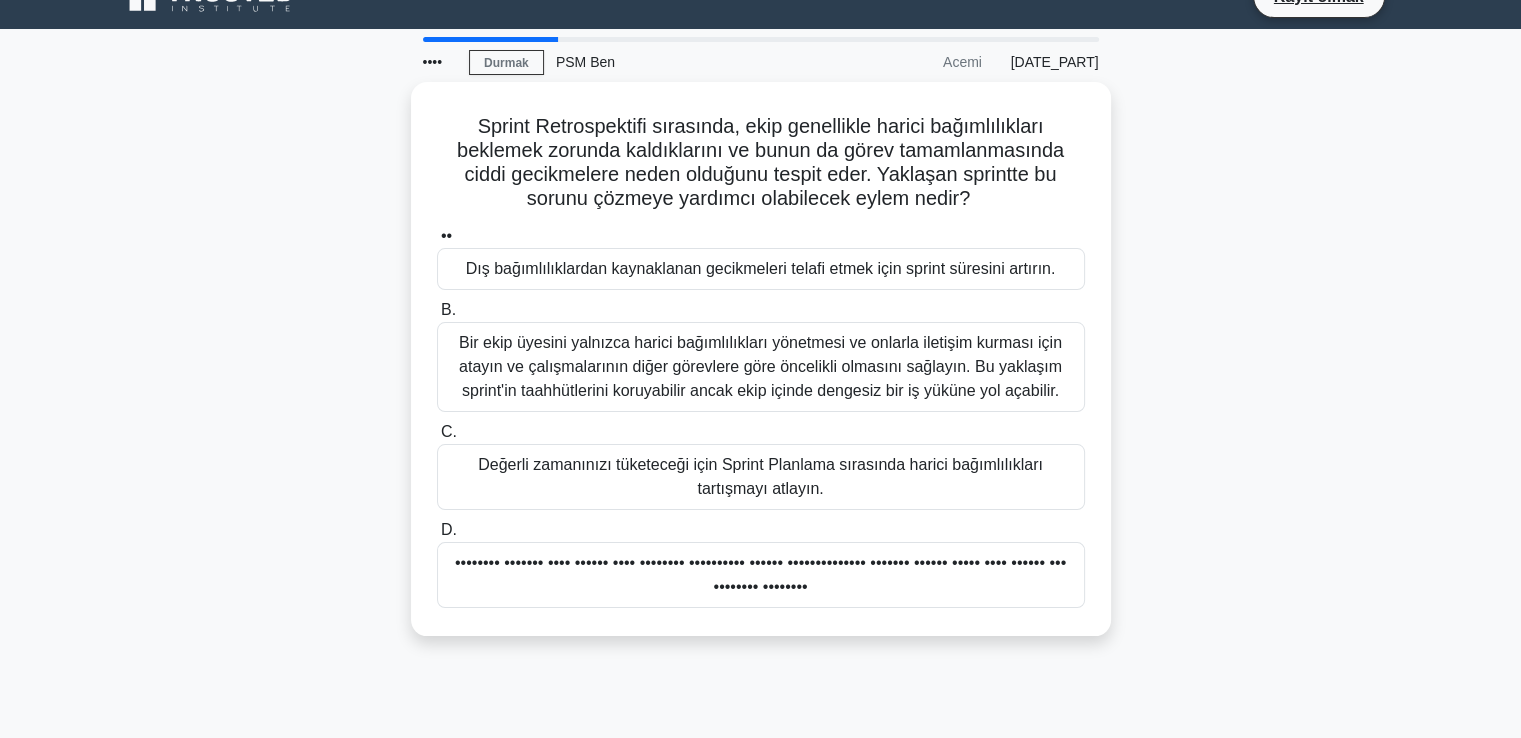 scroll, scrollTop: 0, scrollLeft: 0, axis: both 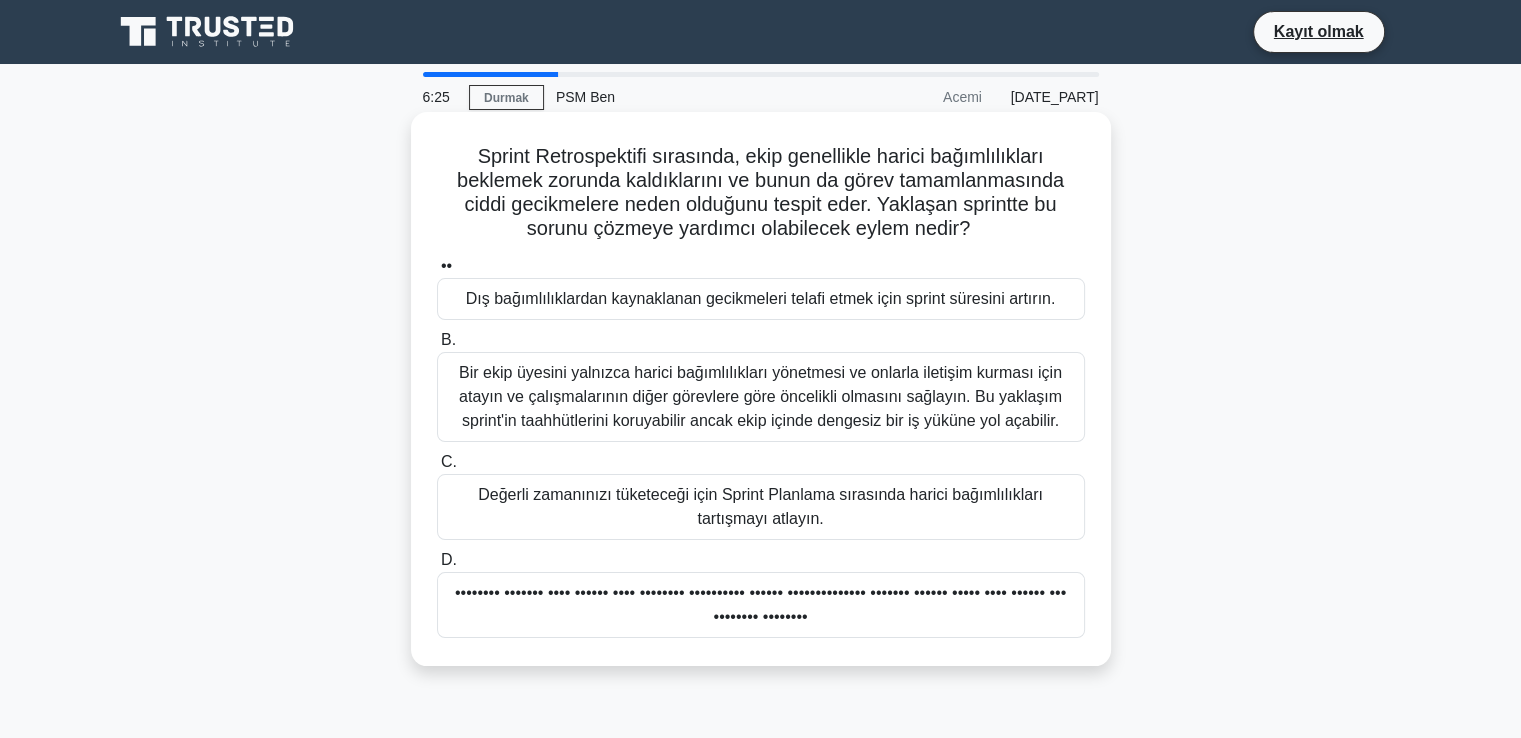 click on "•••••••• ••••••• •••• •••••• •••• •••••••• •••••••••• •••••• •••••••••••••• ••••••• •••••• ••••• •••• •••••• ••• •••••••• ••••••••" at bounding box center (761, 605) 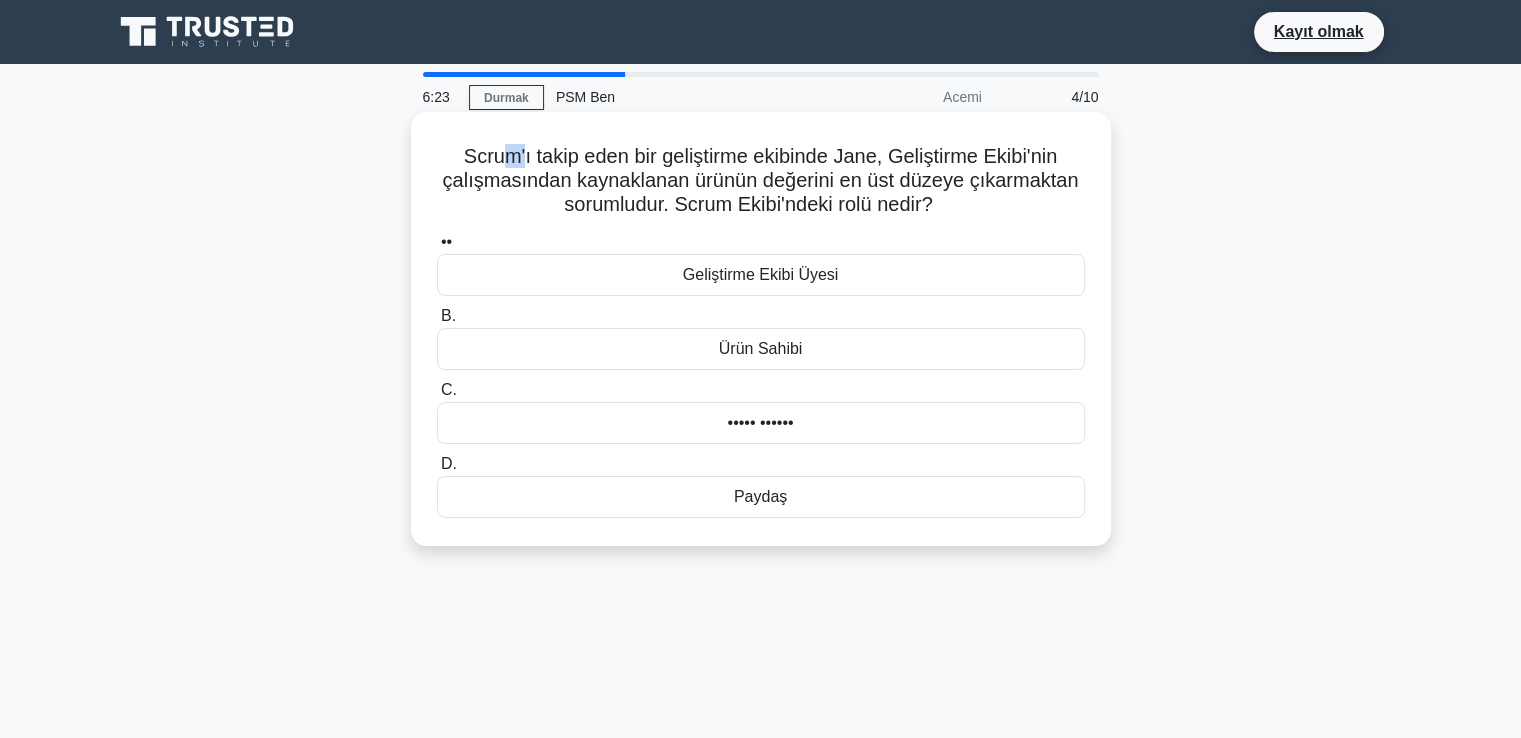 drag, startPoint x: 500, startPoint y: 158, endPoint x: 520, endPoint y: 157, distance: 20.024984 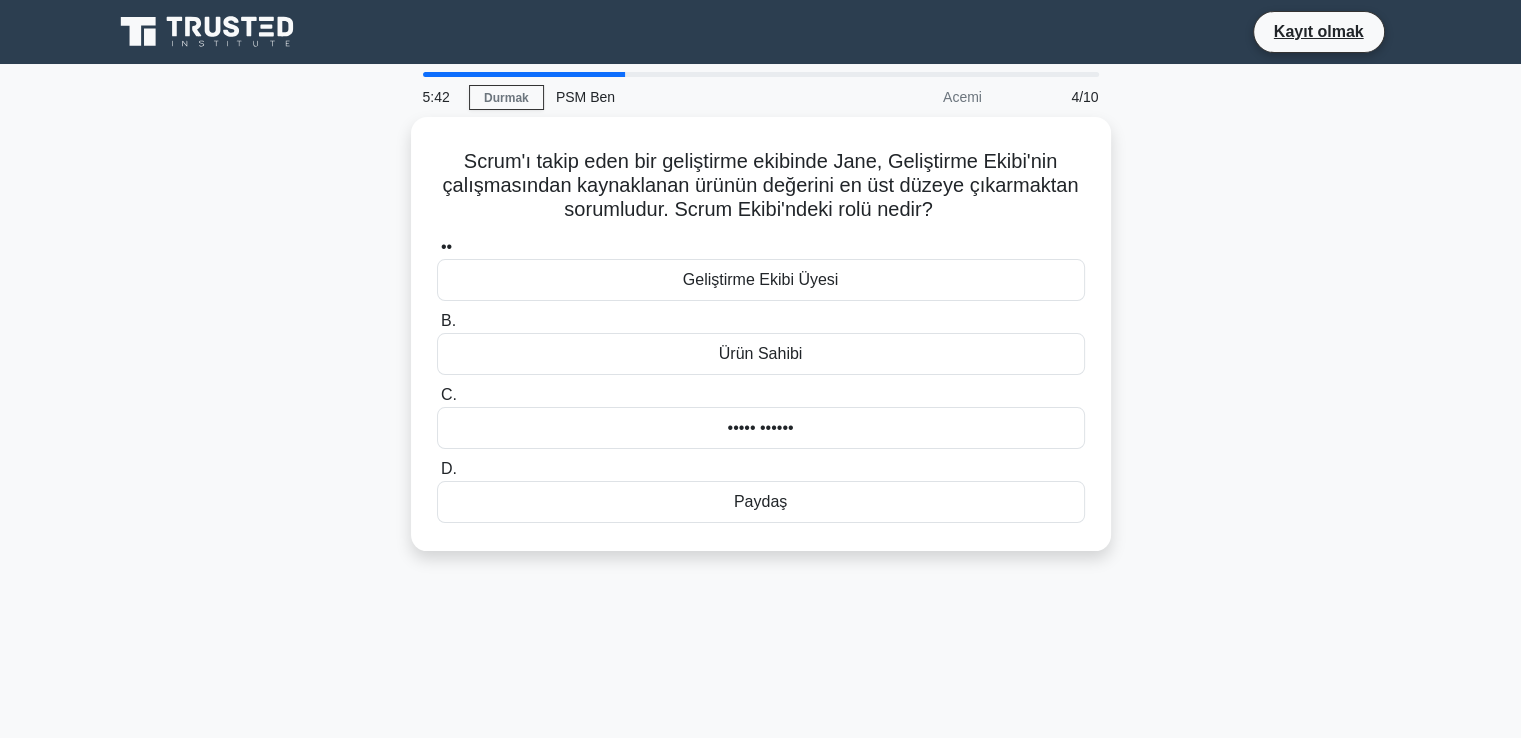 drag, startPoint x: 836, startPoint y: 357, endPoint x: 1252, endPoint y: 433, distance: 422.8853 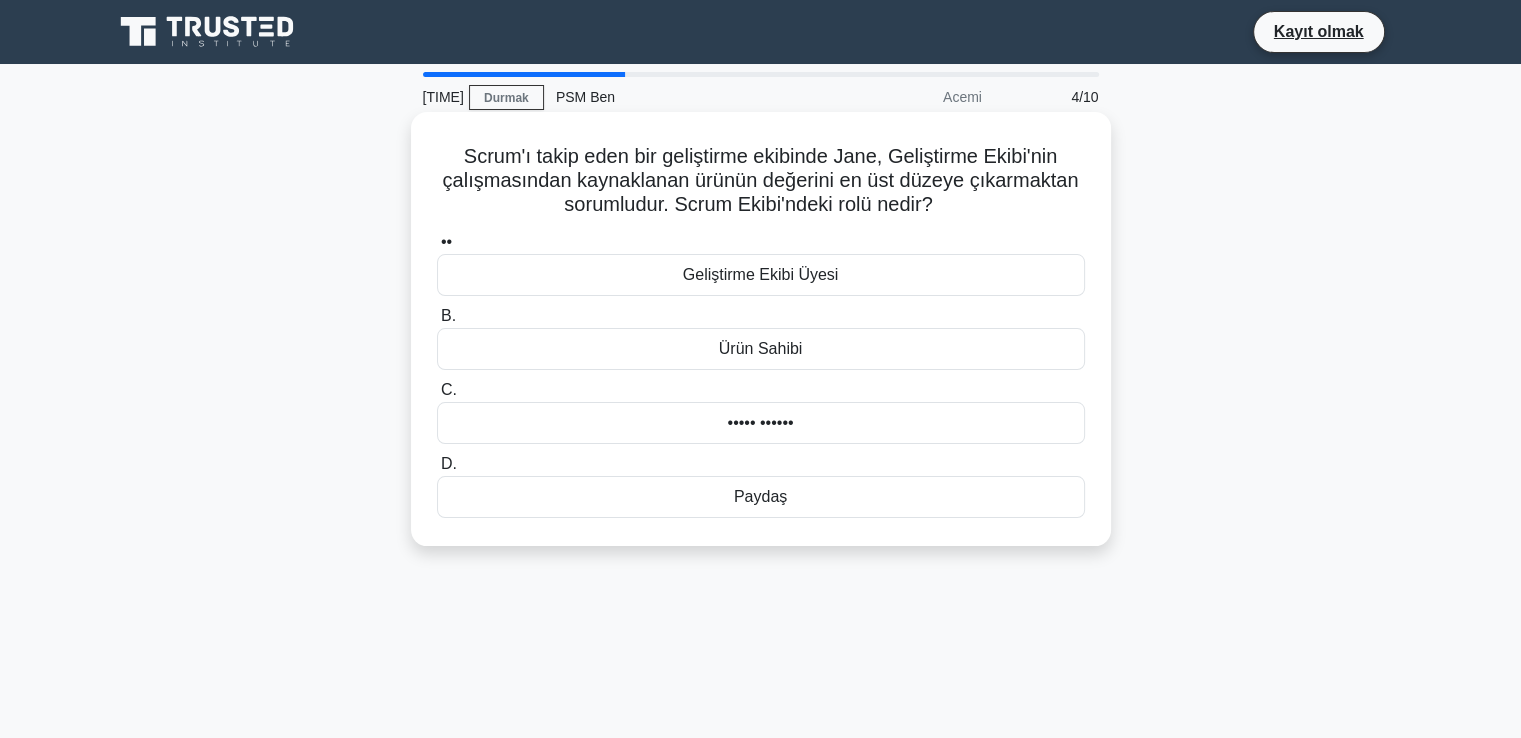 click on "••••• ••••••" at bounding box center [760, 423] 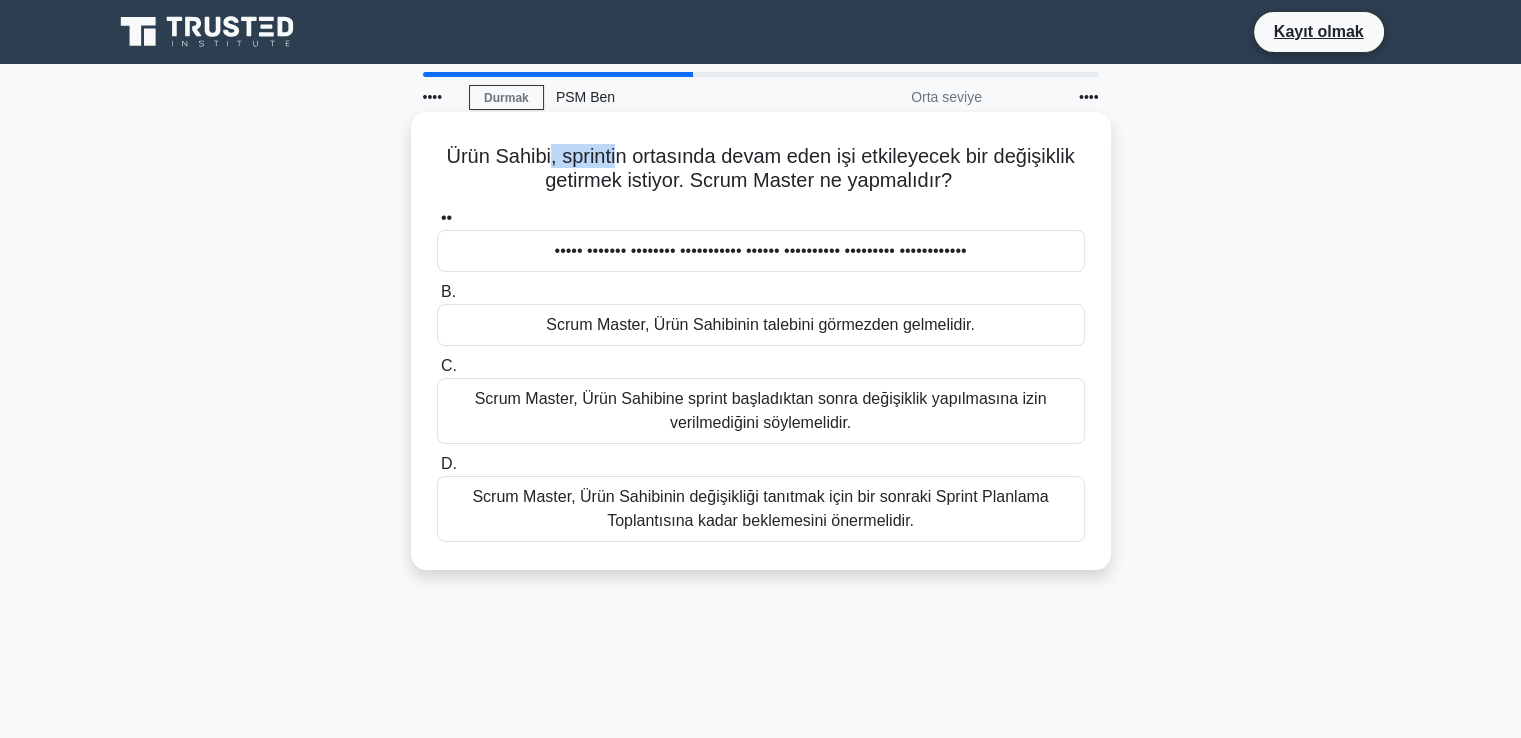drag, startPoint x: 564, startPoint y: 160, endPoint x: 613, endPoint y: 163, distance: 49.09175 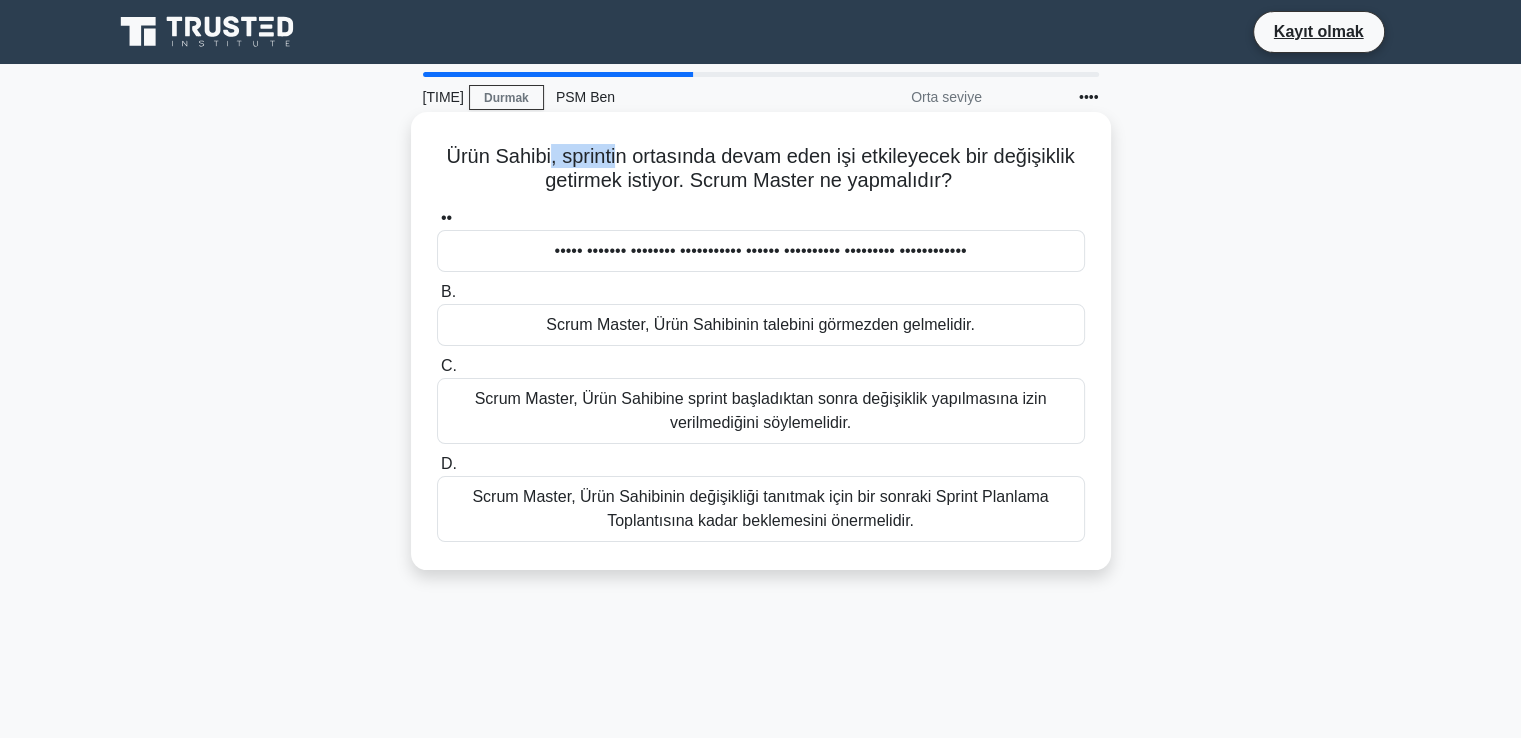 click on "Ürün Sahibi, sprintin ortasında devam eden işi etkileyecek bir değişiklik getirmek istiyor. Scrum Master ne yapmalıdır?" at bounding box center (760, 168) 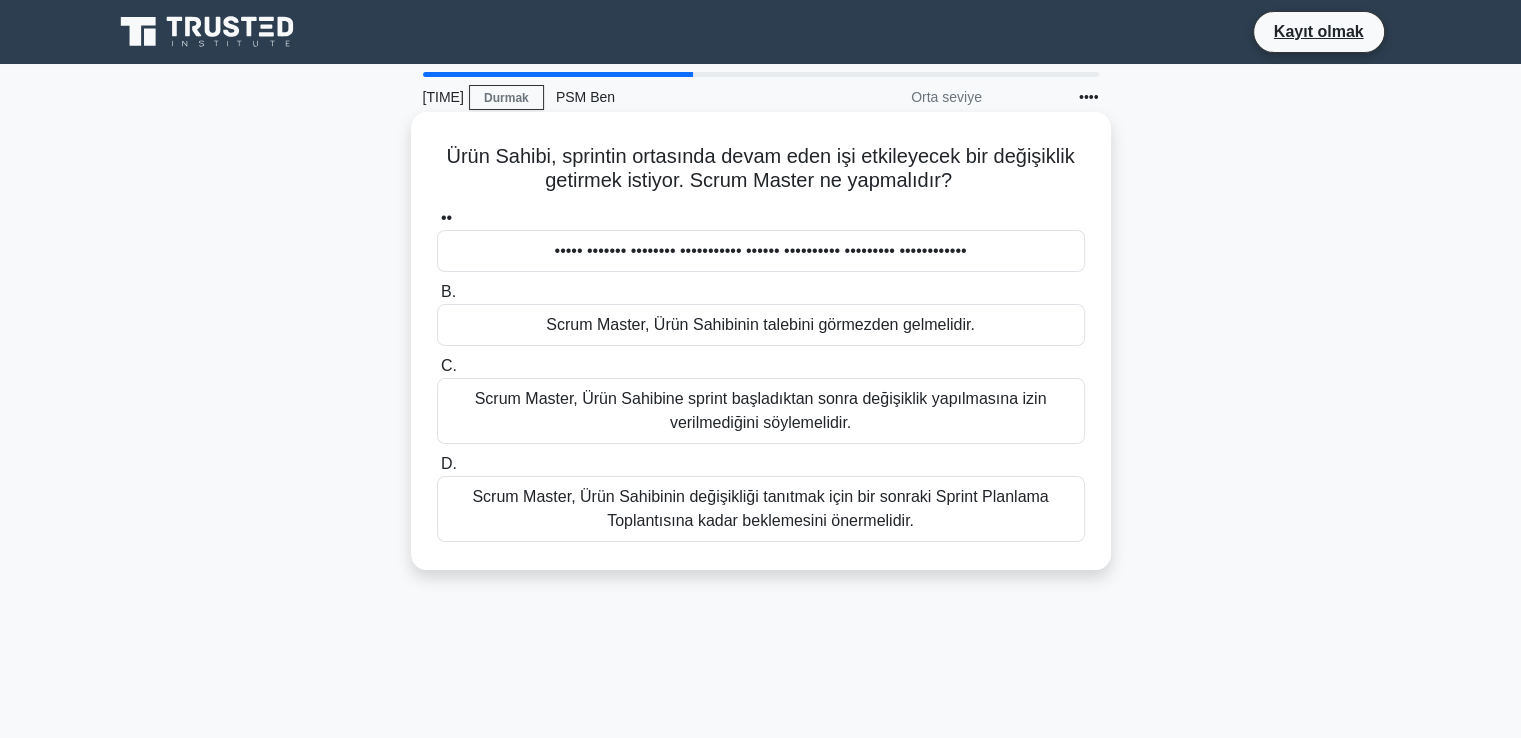 click on "Ürün Sahibi, sprintin ortasında devam eden işi etkileyecek bir değişiklik getirmek istiyor. Scrum Master ne yapmalıdır?" at bounding box center (760, 168) 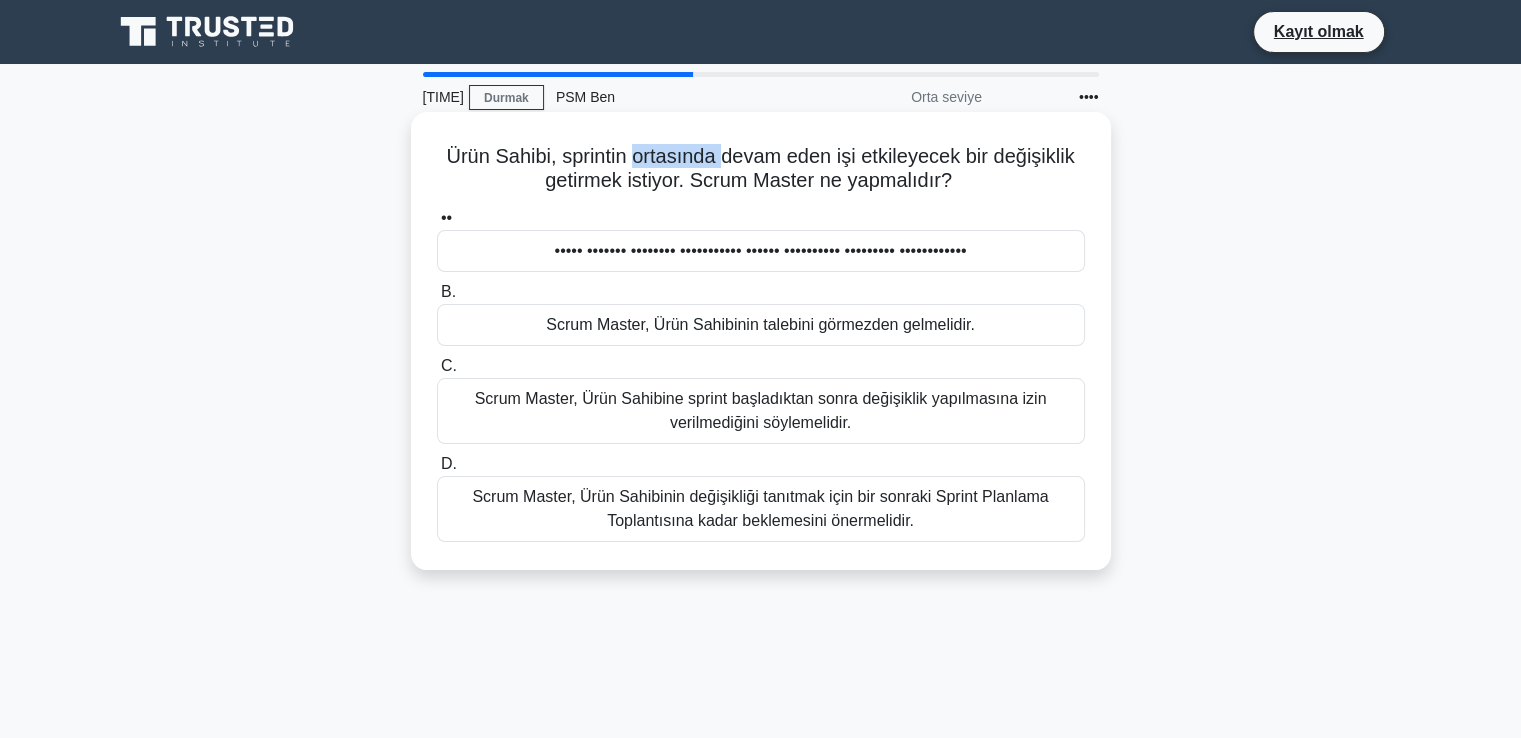 click on "Ürün Sahibi, sprintin ortasında devam eden işi etkileyecek bir değişiklik getirmek istiyor. Scrum Master ne yapmalıdır?" at bounding box center (760, 168) 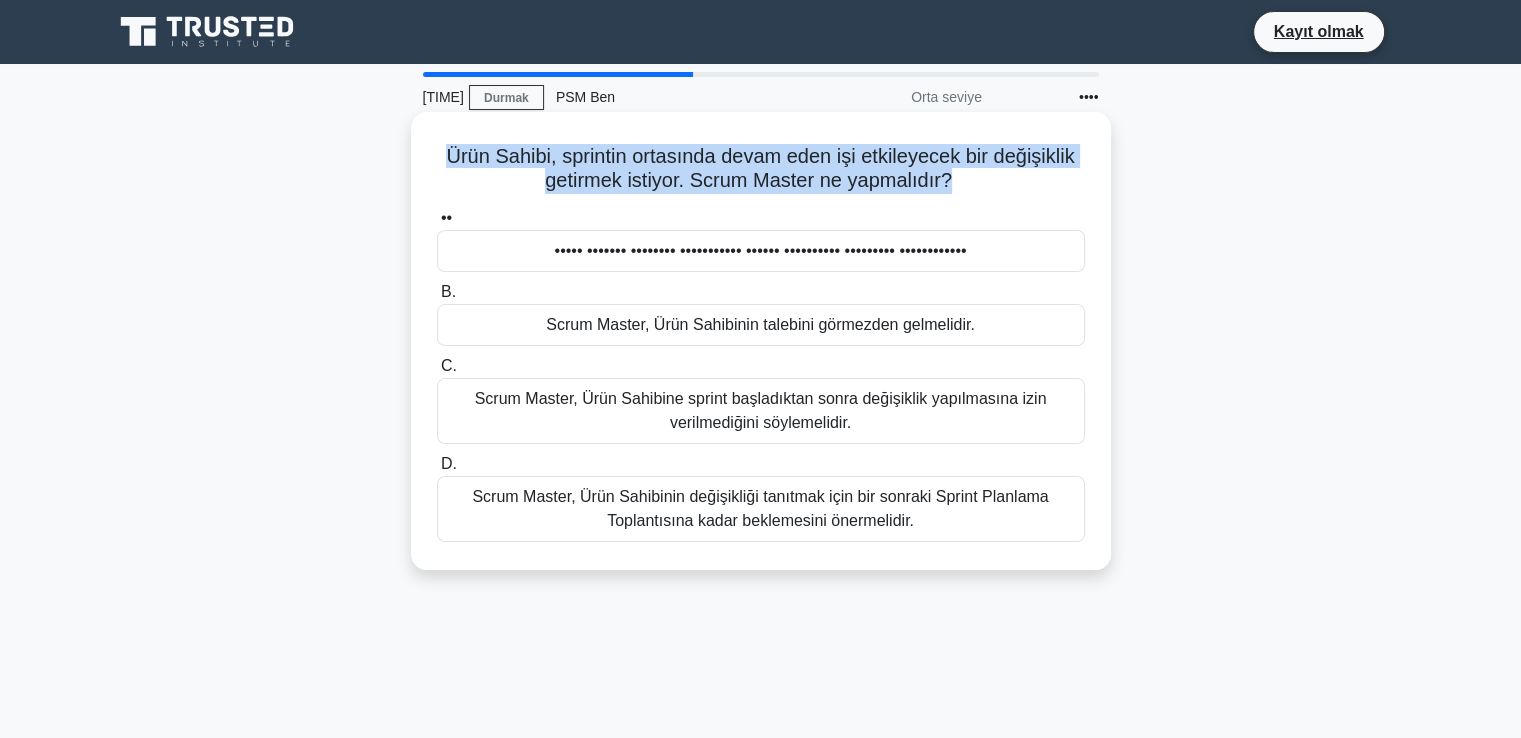 drag, startPoint x: 670, startPoint y: 156, endPoint x: 682, endPoint y: 156, distance: 12 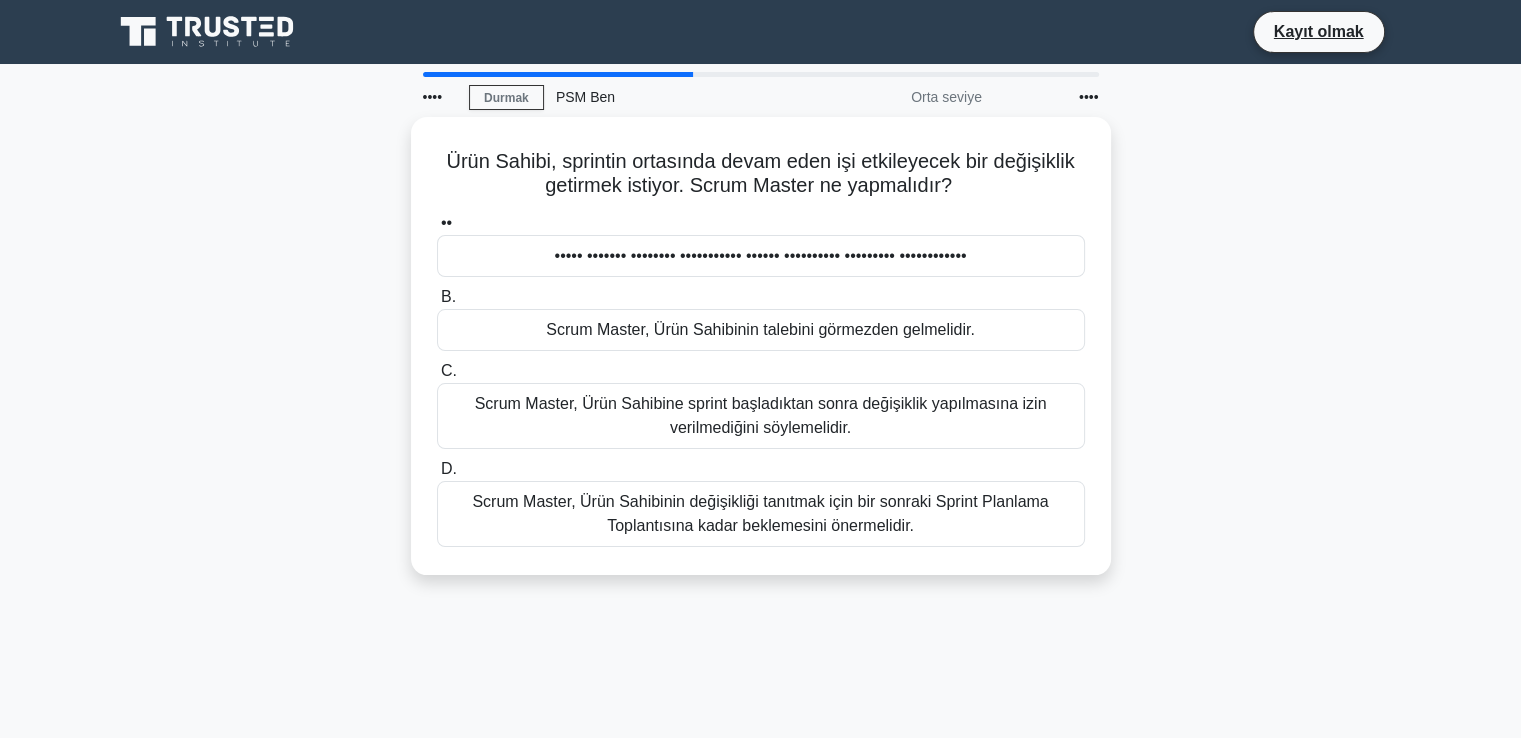 drag, startPoint x: 932, startPoint y: 516, endPoint x: 1201, endPoint y: 567, distance: 273.7919 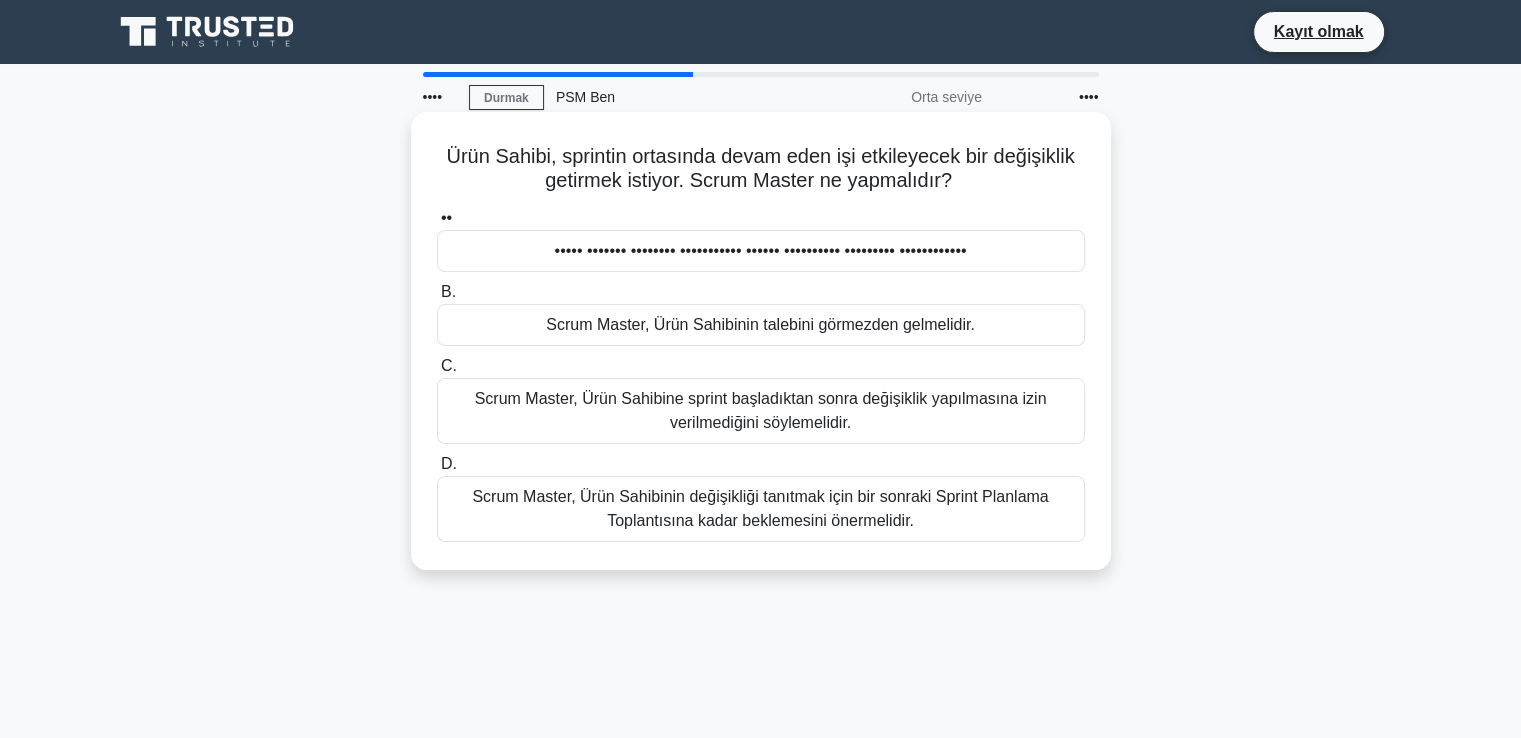 click on "Scrum Master, Ürün Sahibinin değişikliği tanıtmak için bir sonraki Sprint Planlama Toplantısına kadar beklemesini önermelidir." at bounding box center (760, 508) 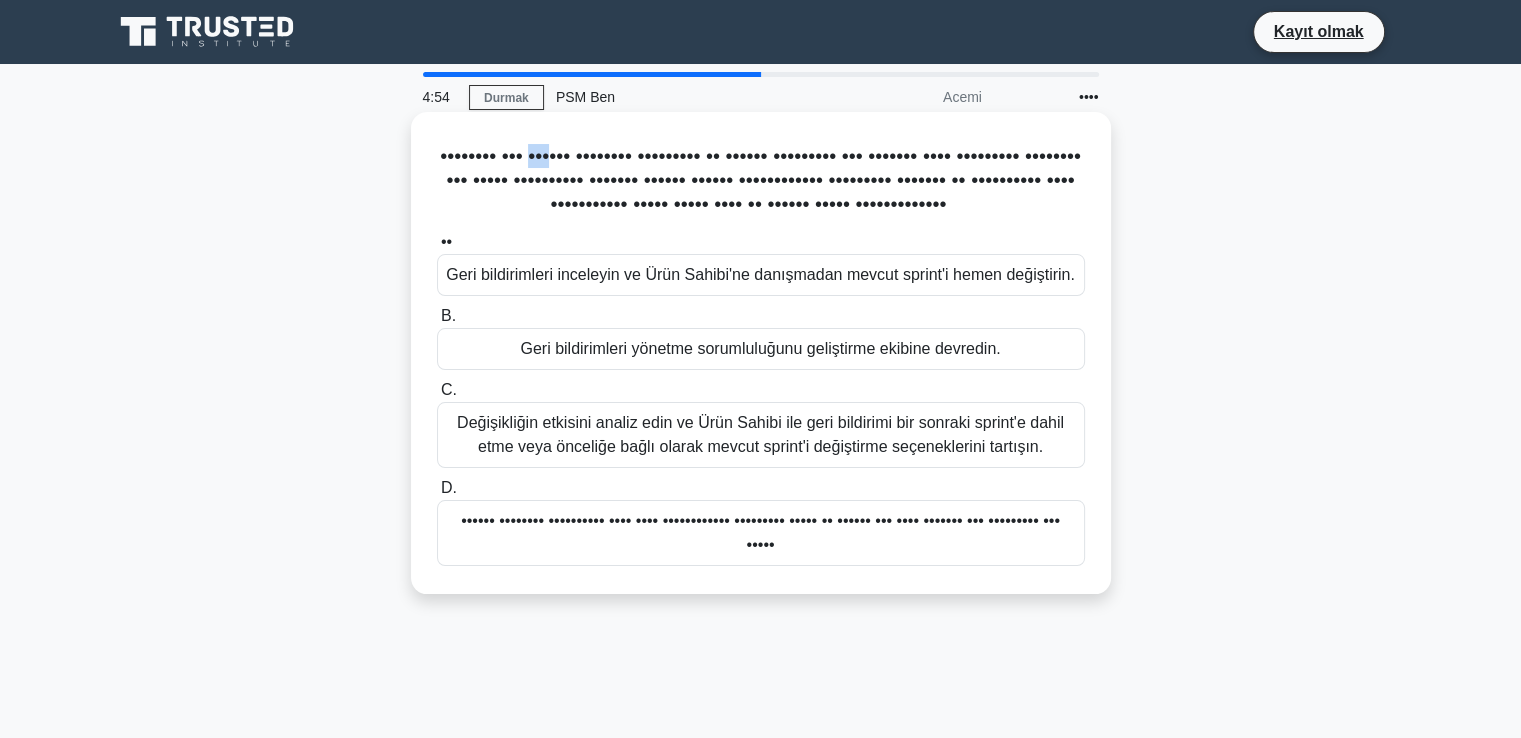drag, startPoint x: 543, startPoint y: 158, endPoint x: 582, endPoint y: 156, distance: 39.051247 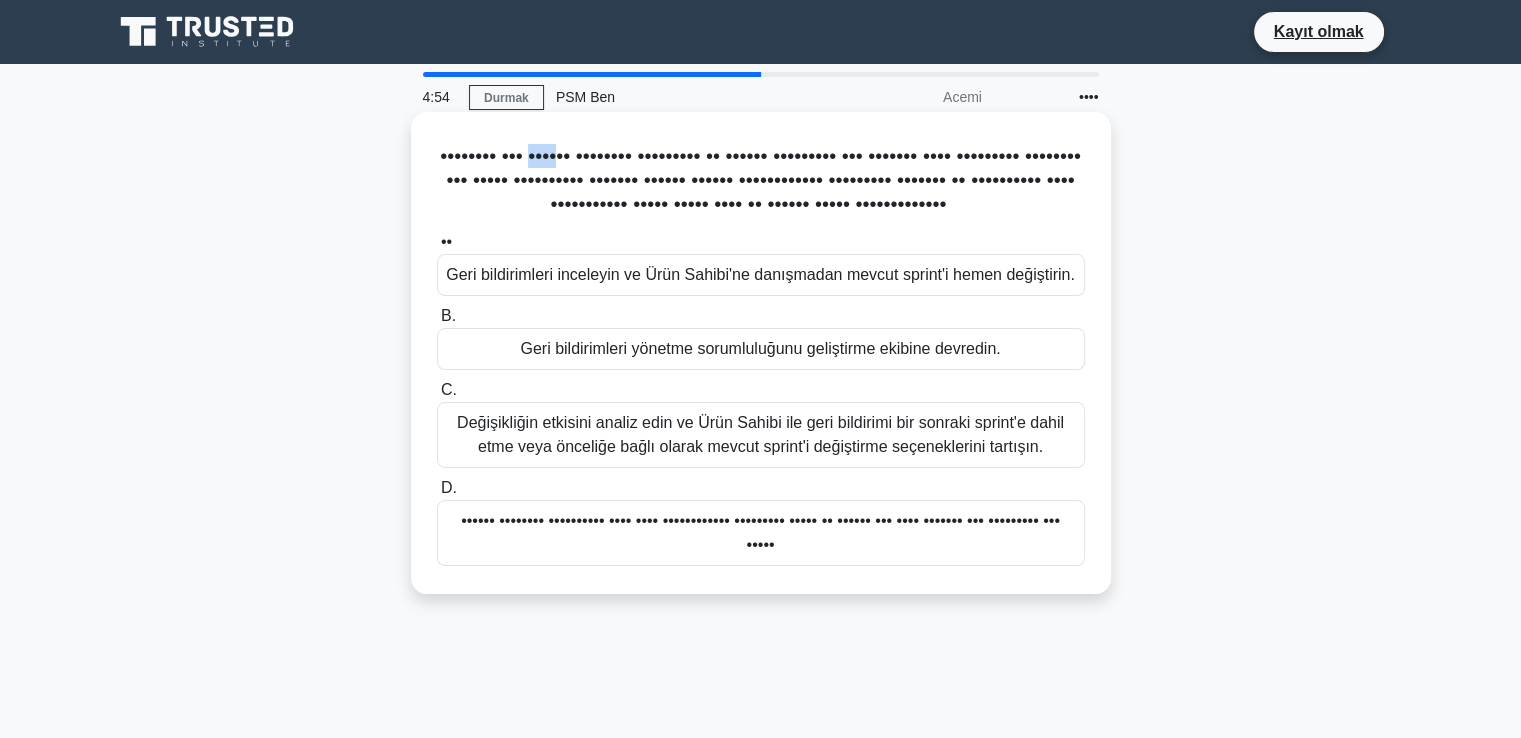 click on "•••••••• ••• •••••• •••••••• ••••••••• •• •••••• ••••••••• ••• ••••••• •••• ••••••••• •••••••• ••• ••••• •••••••••• ••••••• •••••• •••••• •••••••••••• ••••••••• ••••••• •• •••••••••• •••• ••••••••••• ••••• ••••• •••• •• •••••• ••••• •••••••••••••" at bounding box center [760, 180] 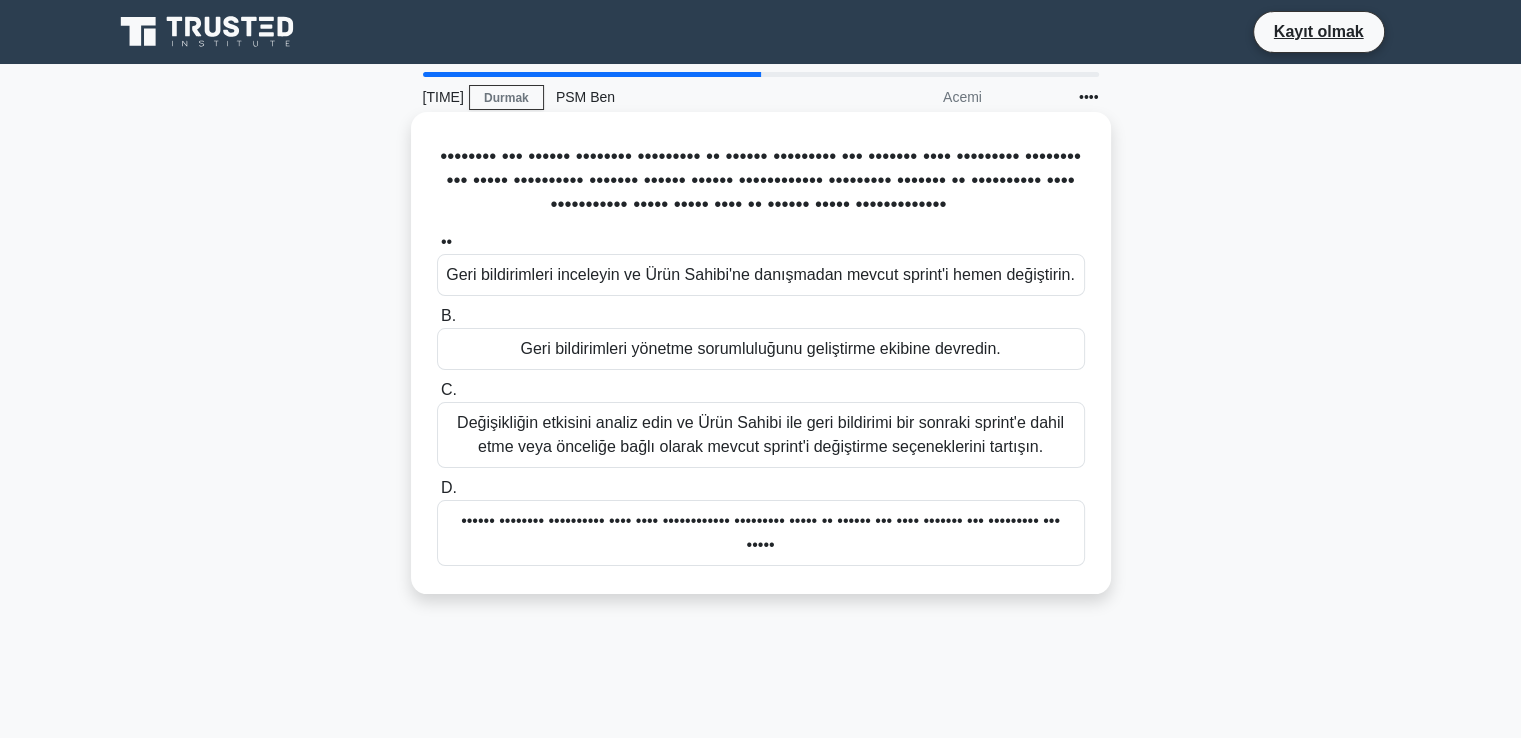 click on "Değişikliğin etkisini analiz edin ve Ürün Sahibi ile geri bildirimi bir sonraki sprint'e dahil etme veya önceliğe bağlı olarak mevcut sprint'i değiştirme seçeneklerini tartışın." at bounding box center [761, 435] 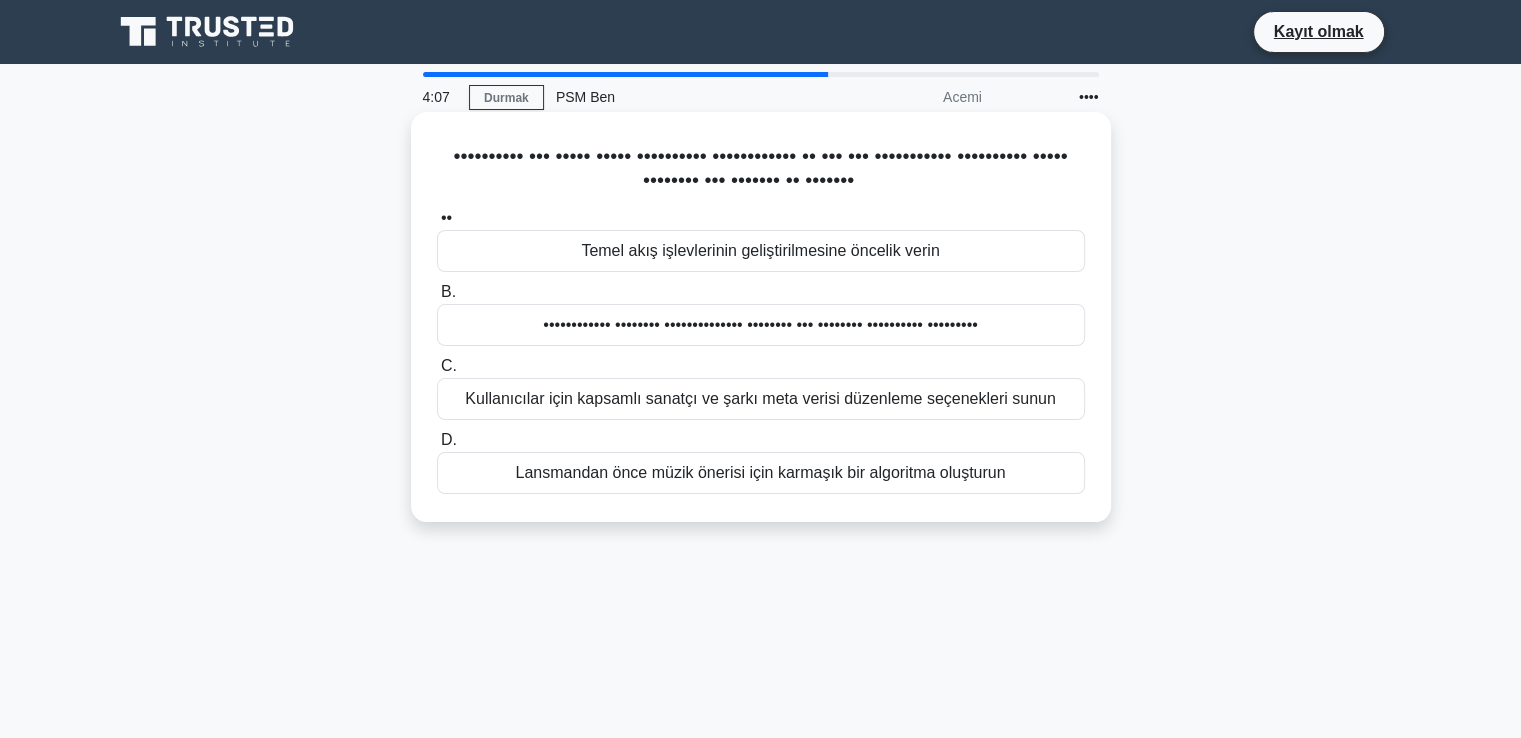 click on "•••••••••• ••• ••••• ••••• •••••••••• •••••••••••• •• ••• ••• ••••••••••• •••••••••• ••••• •••••••• ••• ••••••• •• •••••••" at bounding box center (760, 168) 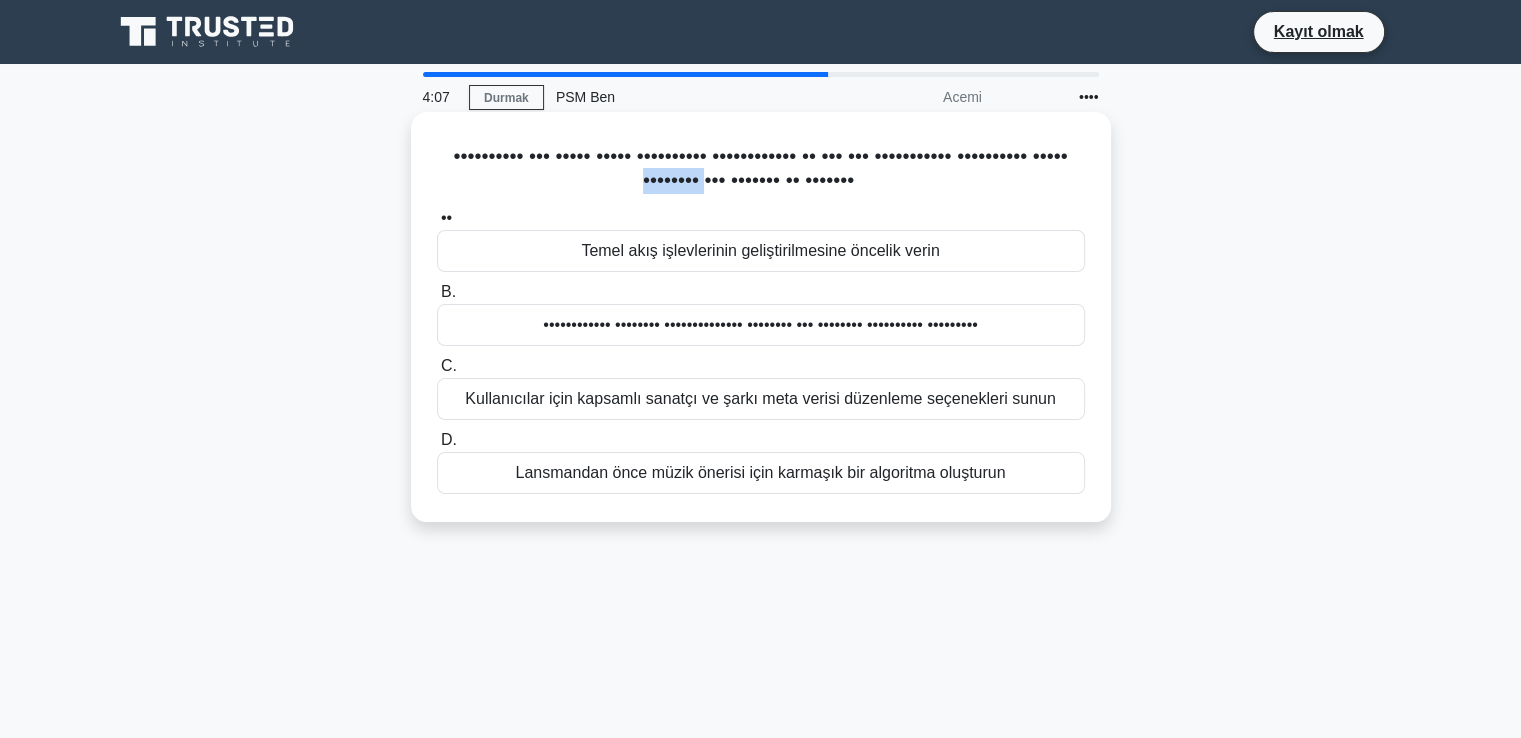 click on "•••••••••• ••• ••••• ••••• •••••••••• •••••••••••• •• ••• ••• ••••••••••• •••••••••• ••••• •••••••• ••• ••••••• •• •••••••" at bounding box center (760, 168) 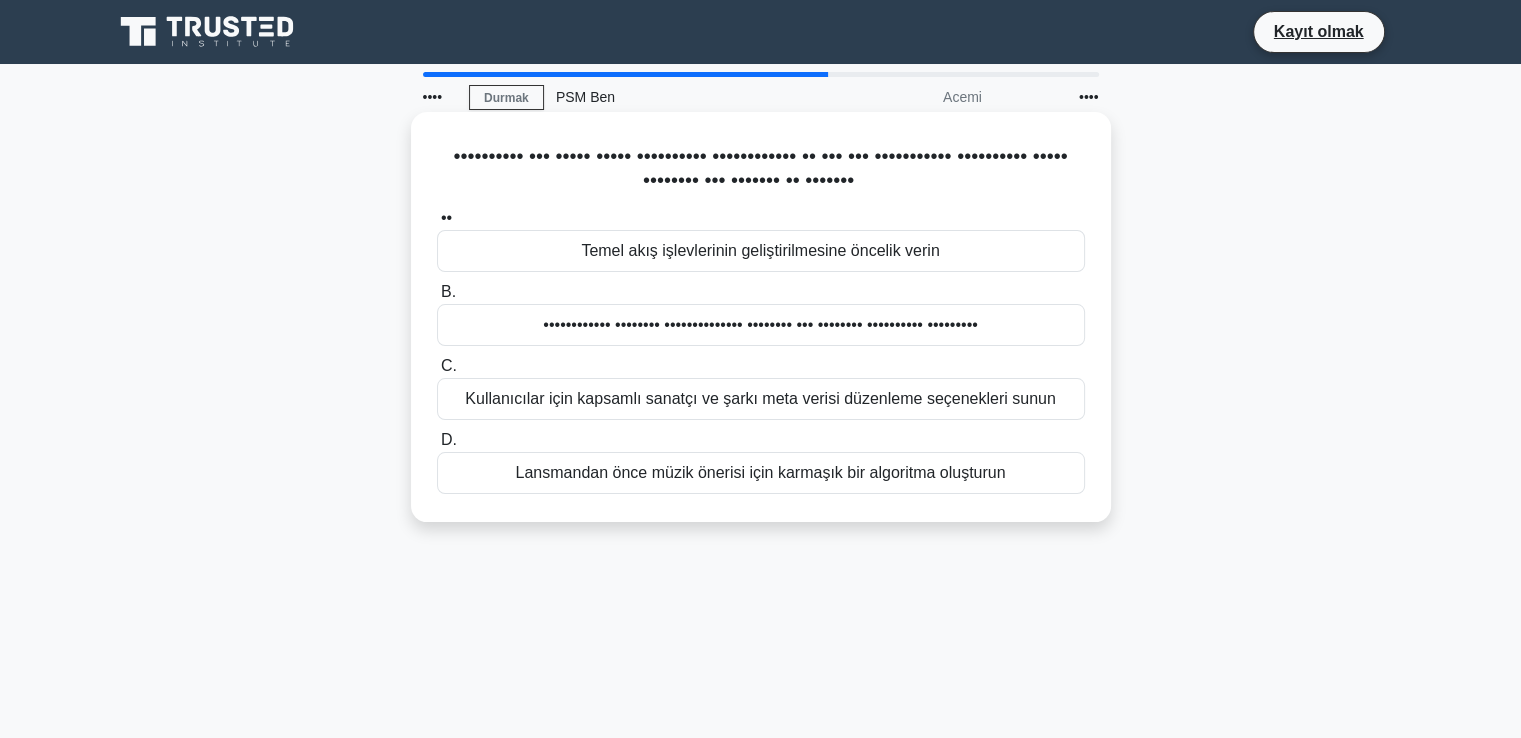 click on "••
••••• •••• •••••••••••• •••••••••••••••• ••••••• •••••
••
•••••••••••• •••••••• •••••••••••••• •••••••• ••• •••••••• •••••••••• •••••••••
••" at bounding box center (761, 350) 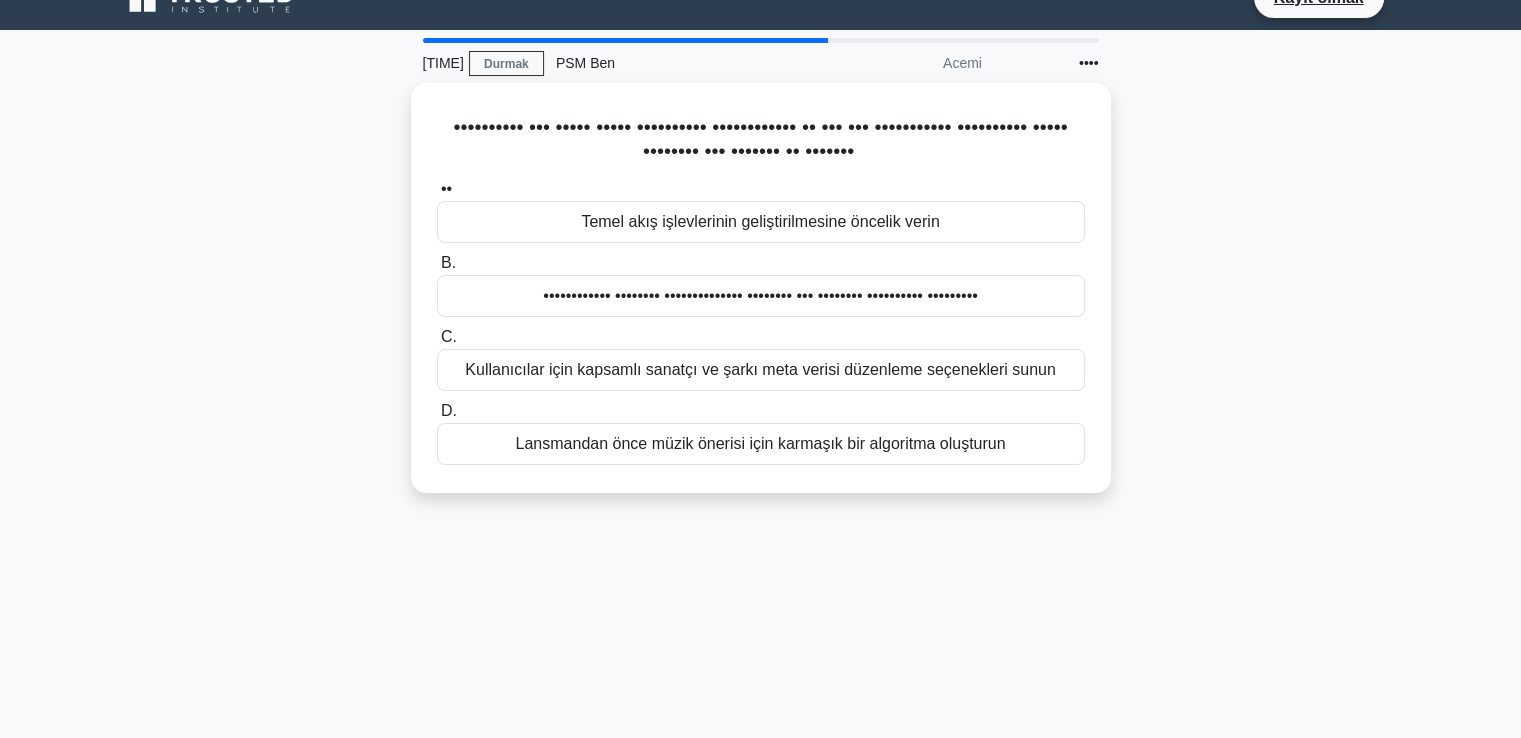 scroll, scrollTop: 0, scrollLeft: 0, axis: both 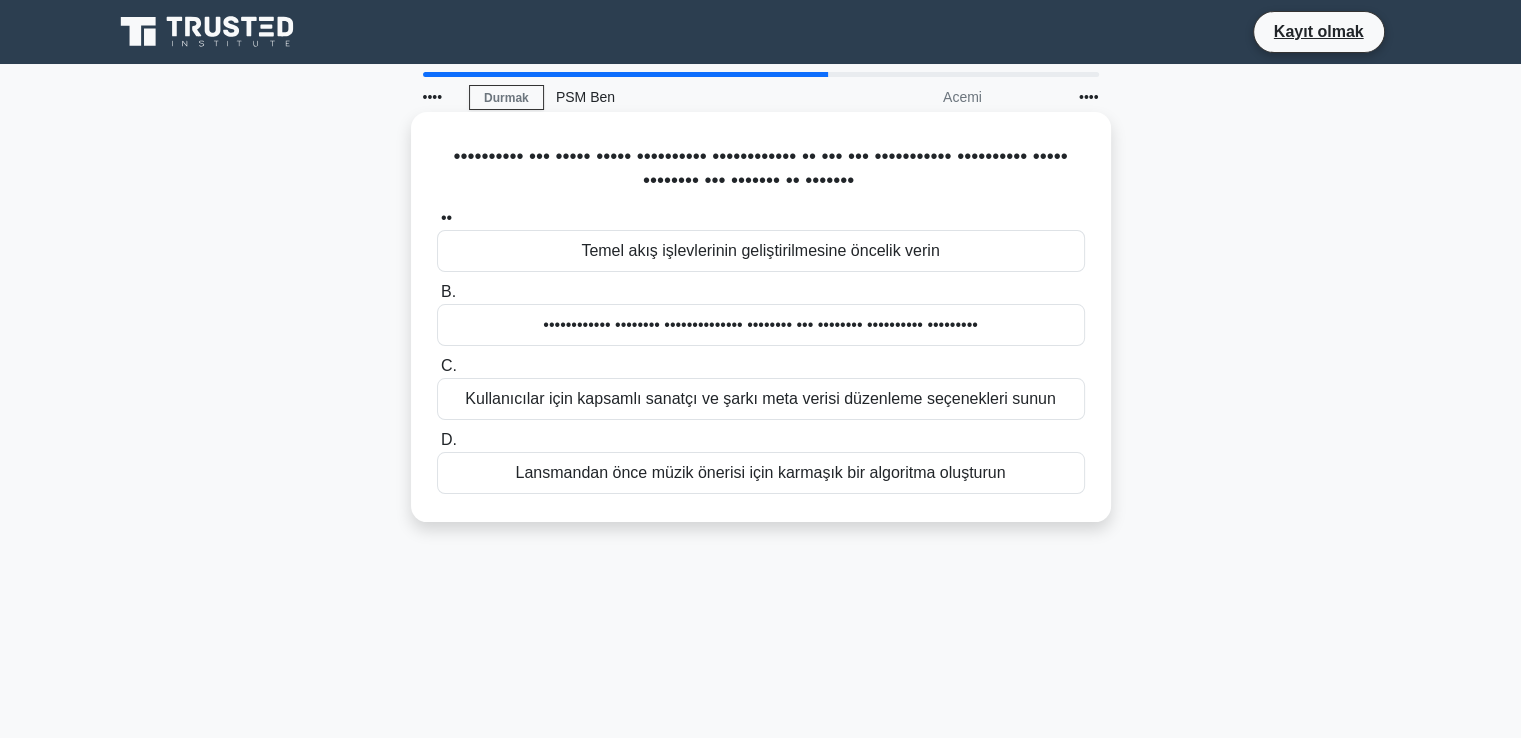 click on "Kullanıcılar için kapsamlı sanatçı ve şarkı meta verisi düzenleme seçenekleri sunun" at bounding box center (761, 399) 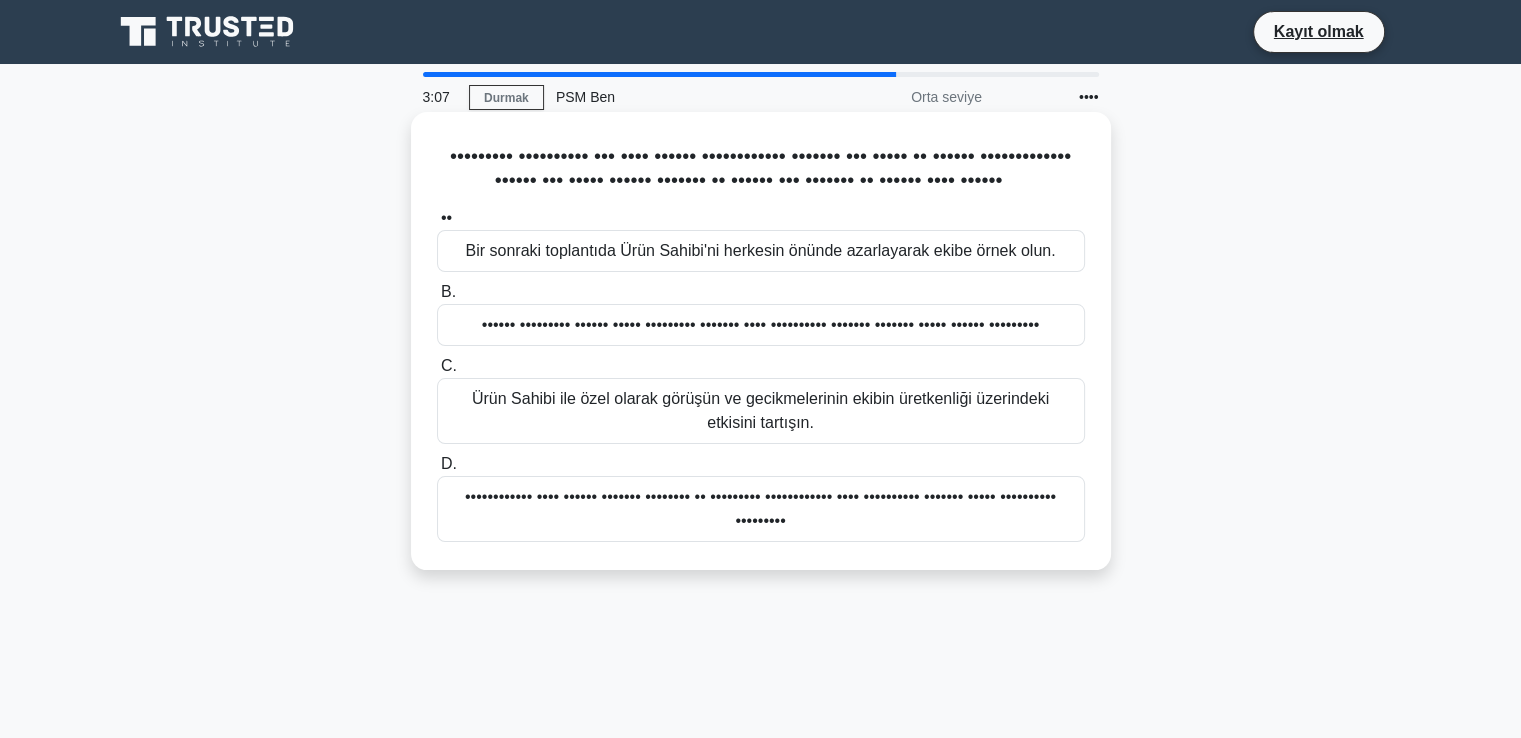 click on "Ürün Sahibi ile özel olarak görüşün ve gecikmelerinin ekibin üretkenliği üzerindeki etkisini tartışın." at bounding box center (761, 411) 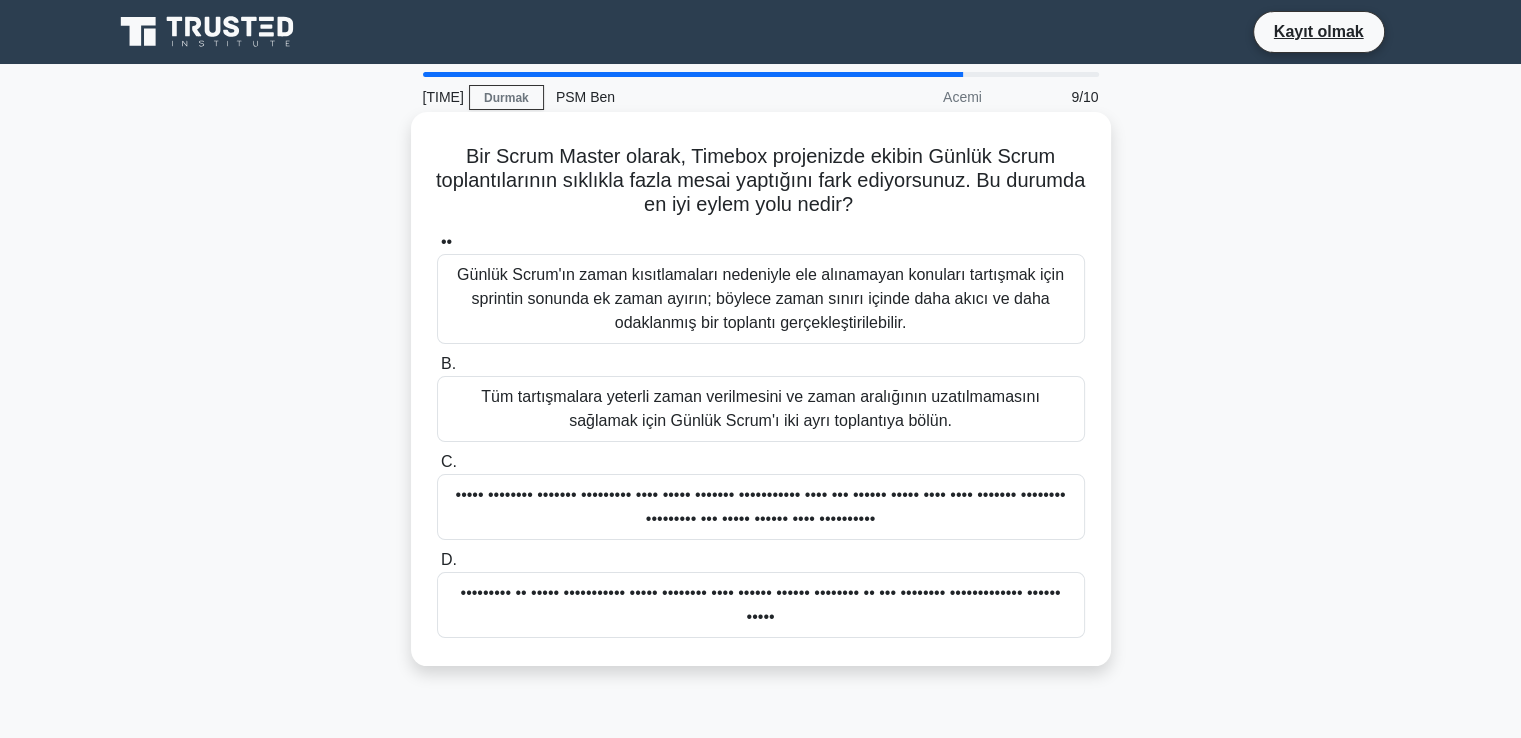 click on "Günlük Scrum'ın zaman kısıtlamaları nedeniyle ele alınamayan konuları tartışmak için sprintin sonunda ek zaman ayırın; böylece zaman sınırı içinde daha akıcı ve daha odaklanmış bir toplantı gerçekleştirilebilir." at bounding box center [761, 299] 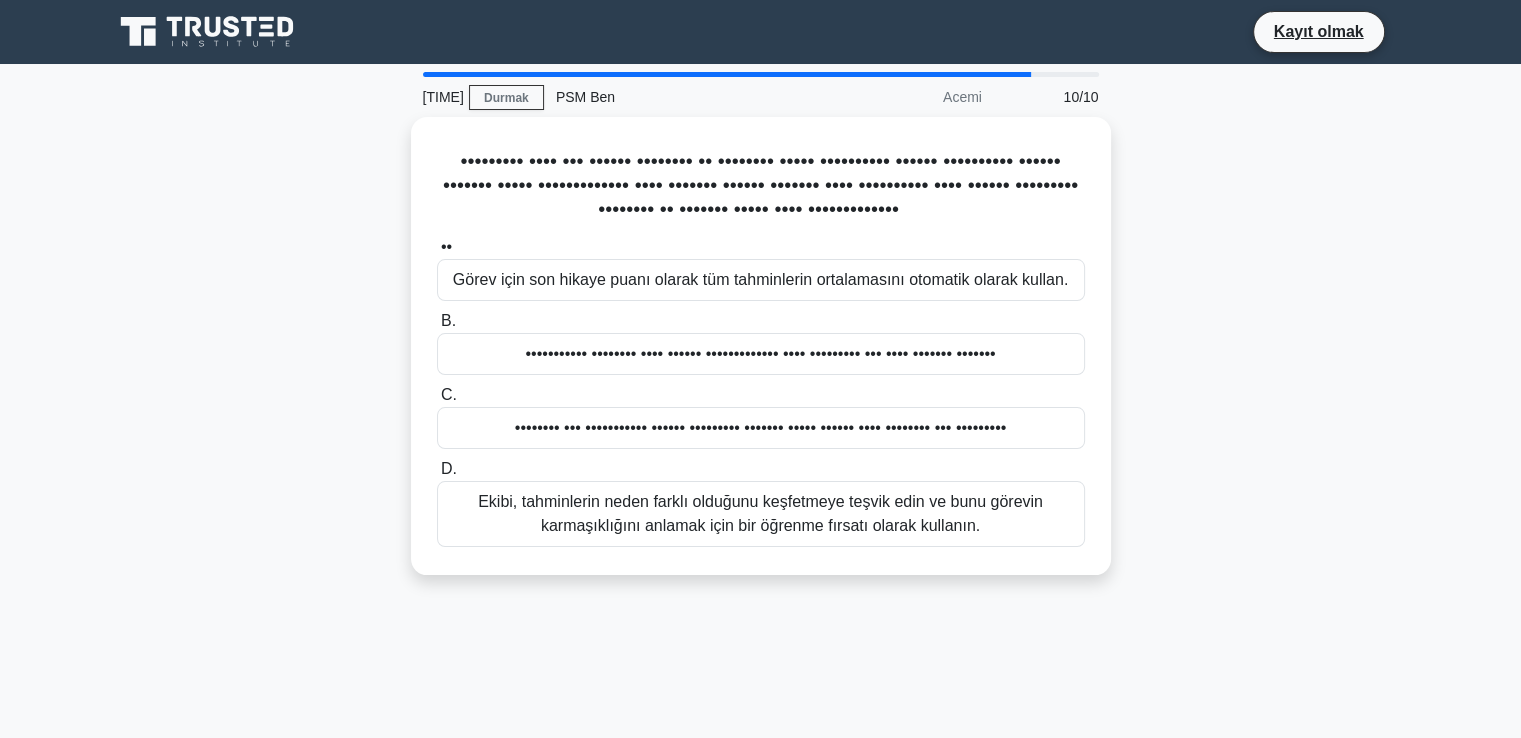 click on "Takımınız yeni bir sprint başlattı ve Planning Poker kullanarak hikaye puanlarını tahmin ediyor. Takım üyelerinizden biri sürekli olarak takımın geri kalanından daha yüksek tahminler veriyor. Bu durumla nasıl başa çıkıyorsunuz?
.spinner_0XTQ{transform-origin:center;animation:spinner_y6GP .75s linear infinite}@keyframes spinner_y6GP{100%{transform:rotate(360deg)}}
A.
B. C. D." at bounding box center [761, 358] 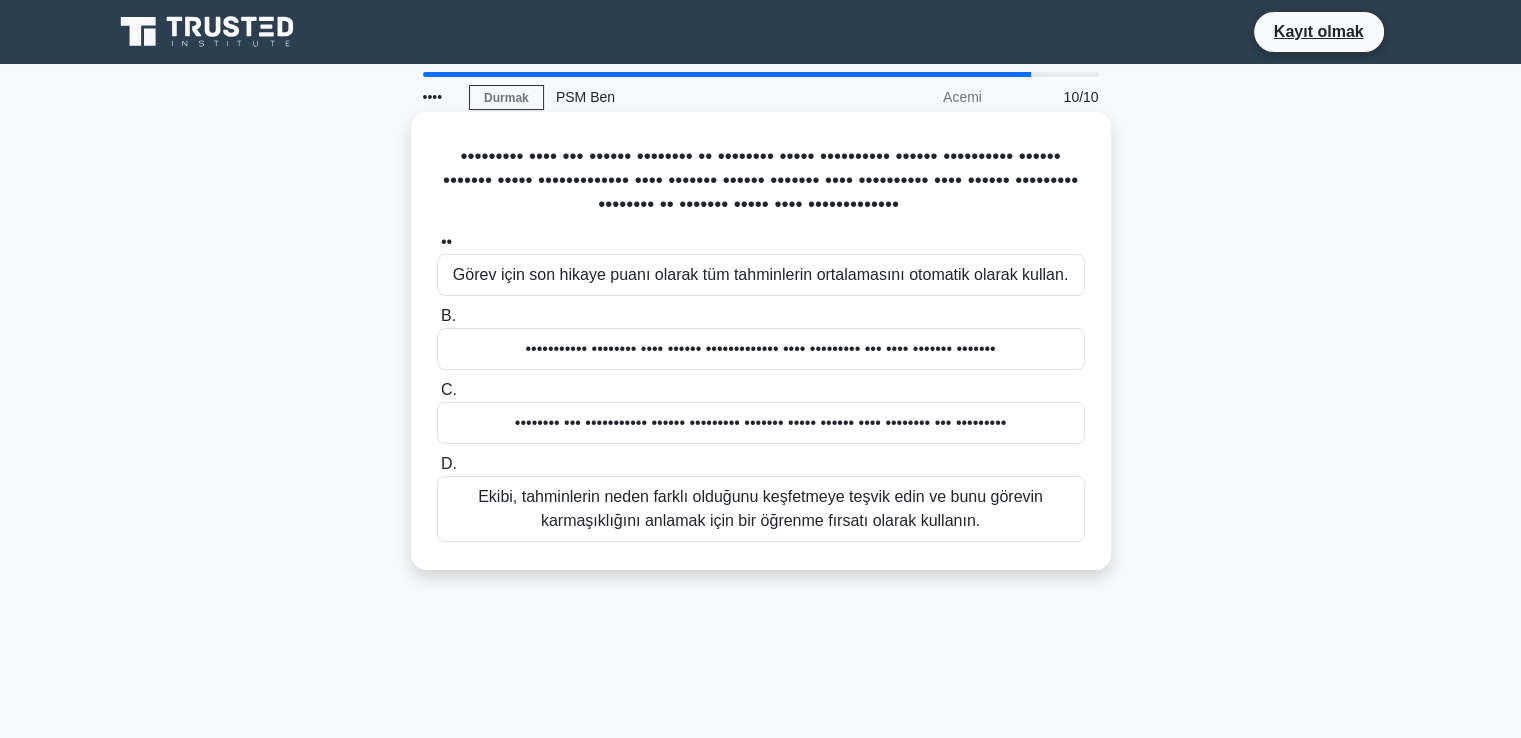 click on "•••••••• ••• ••••••••••• •••••• ••••••••• ••••••• ••••• •••••• •••• •••••••• ••• •••••••••" at bounding box center (760, 423) 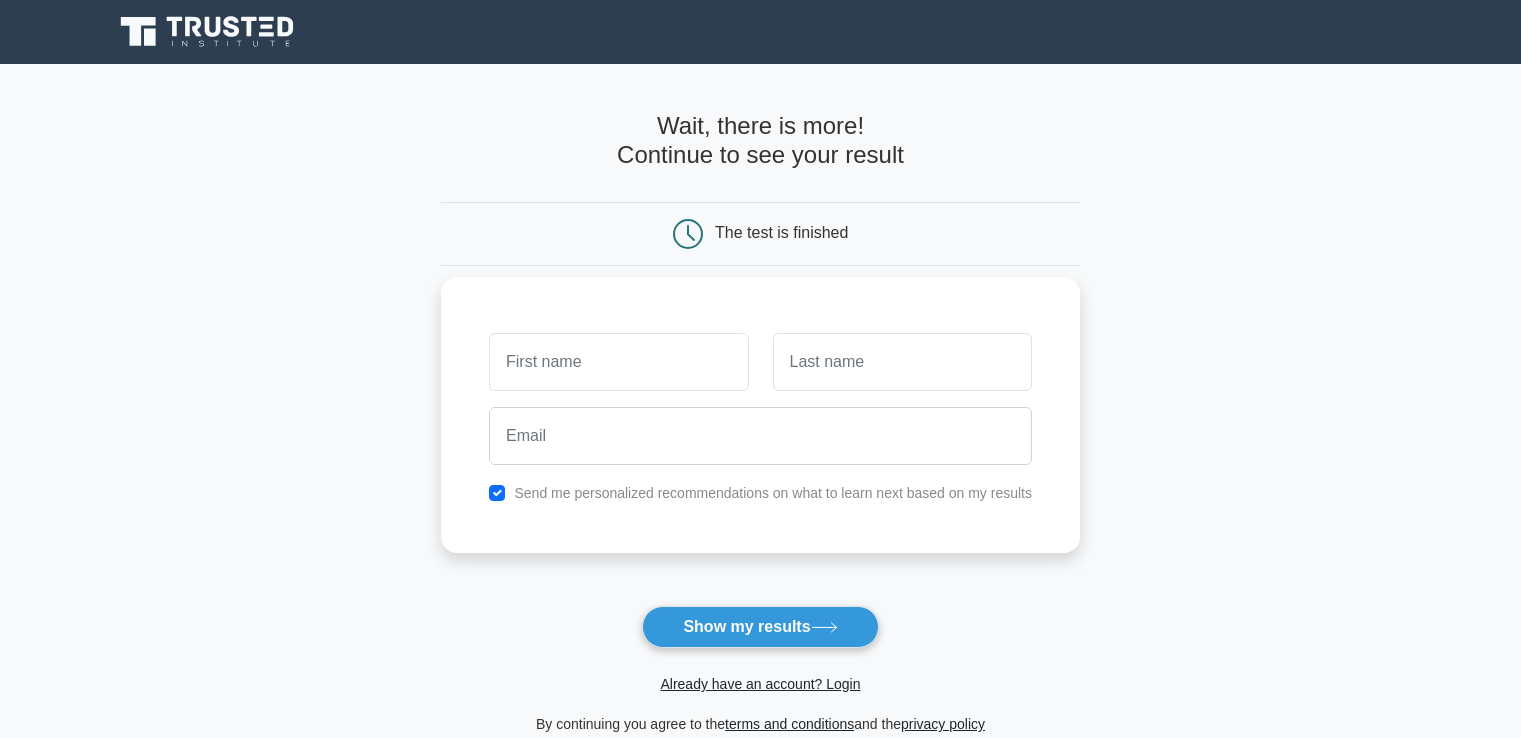 scroll, scrollTop: 0, scrollLeft: 0, axis: both 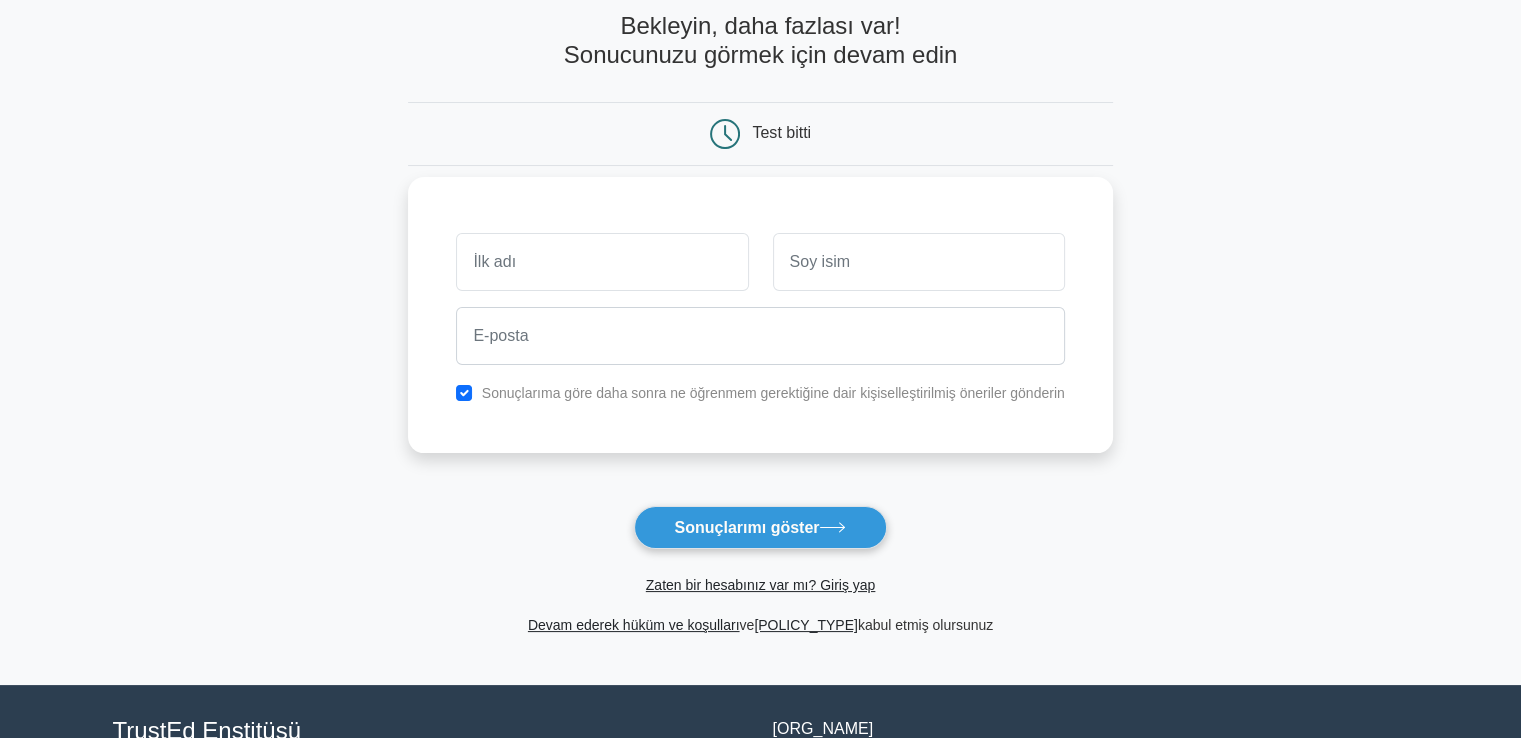 click at bounding box center [602, 262] 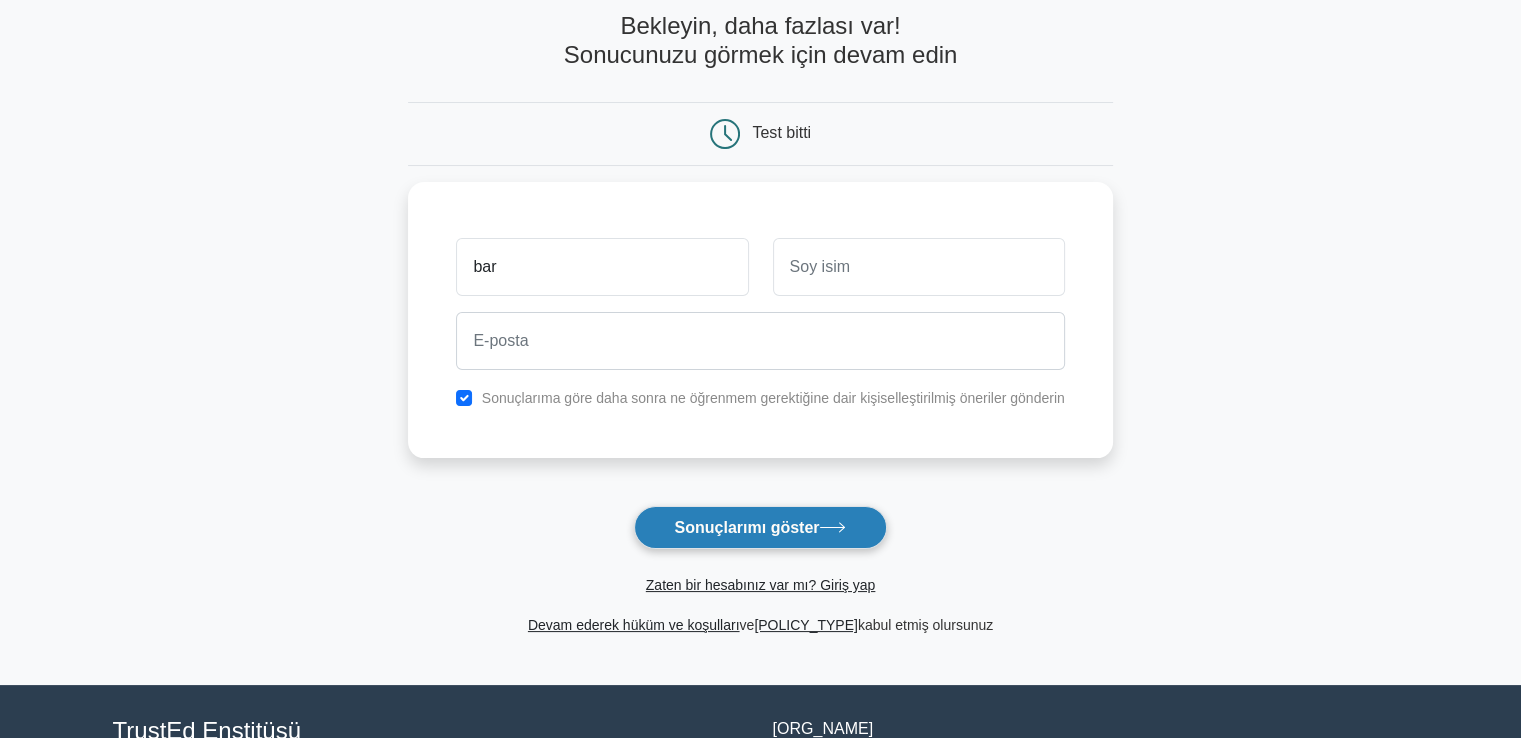 click on "Sonuçlarımı göster" at bounding box center [761, 527] 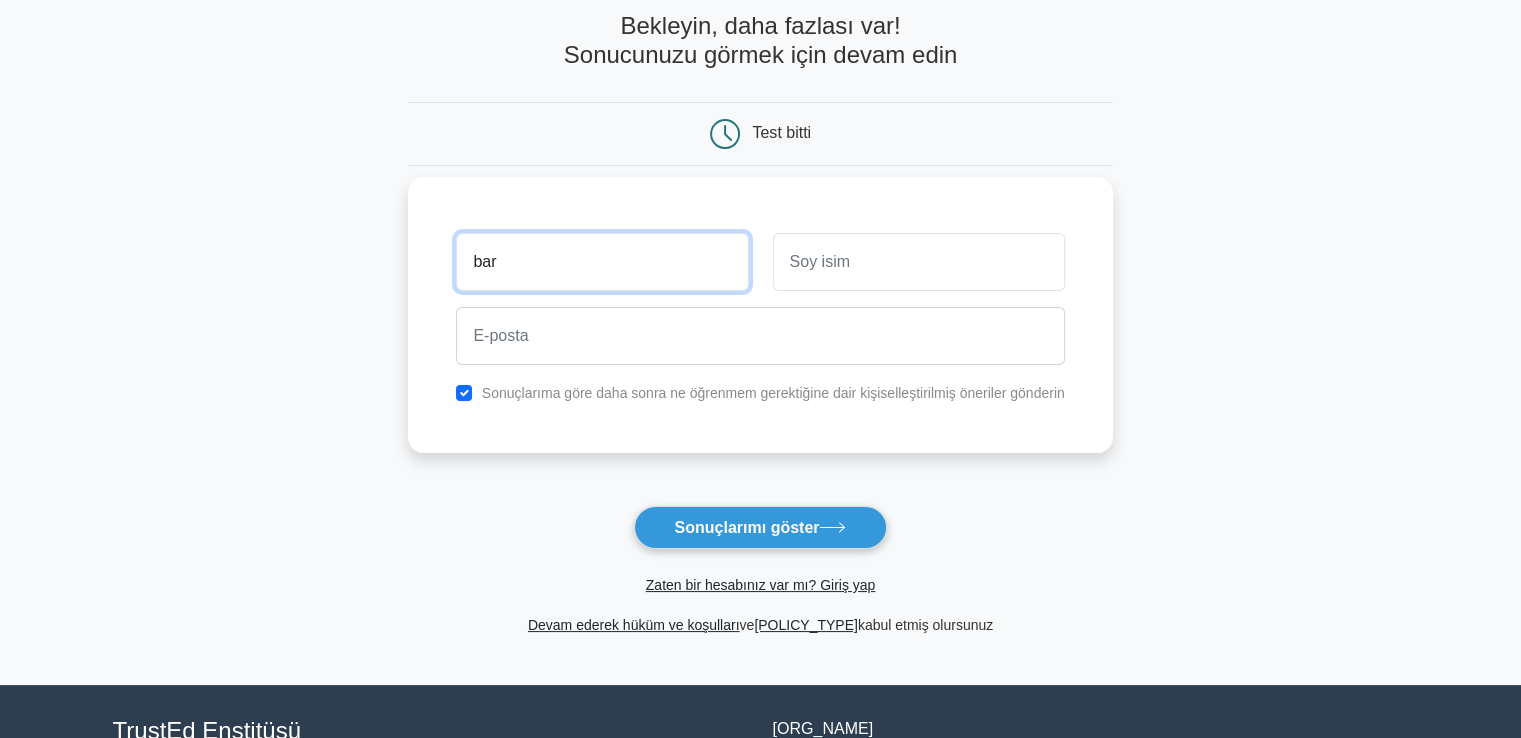 click on "bar" at bounding box center (602, 262) 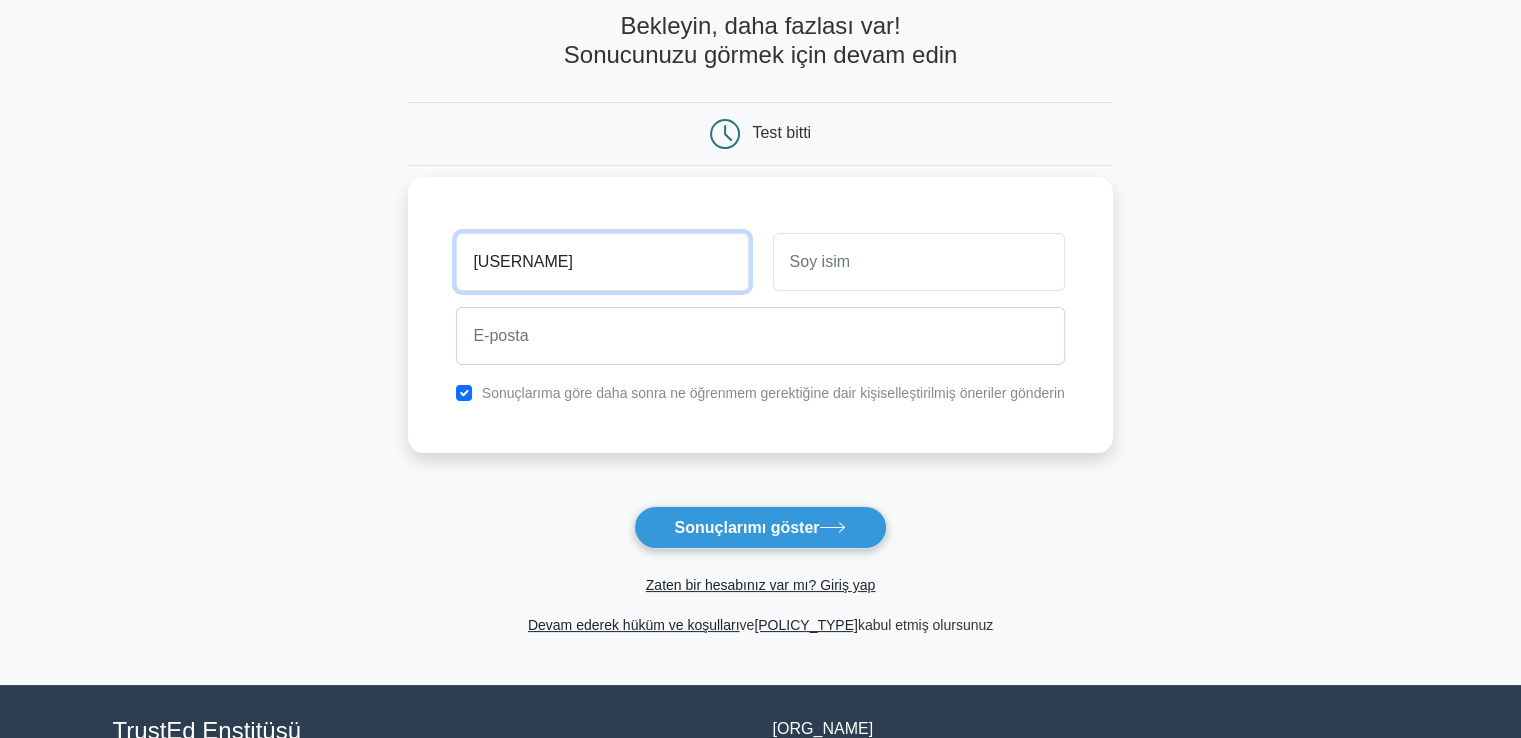 type on "barış" 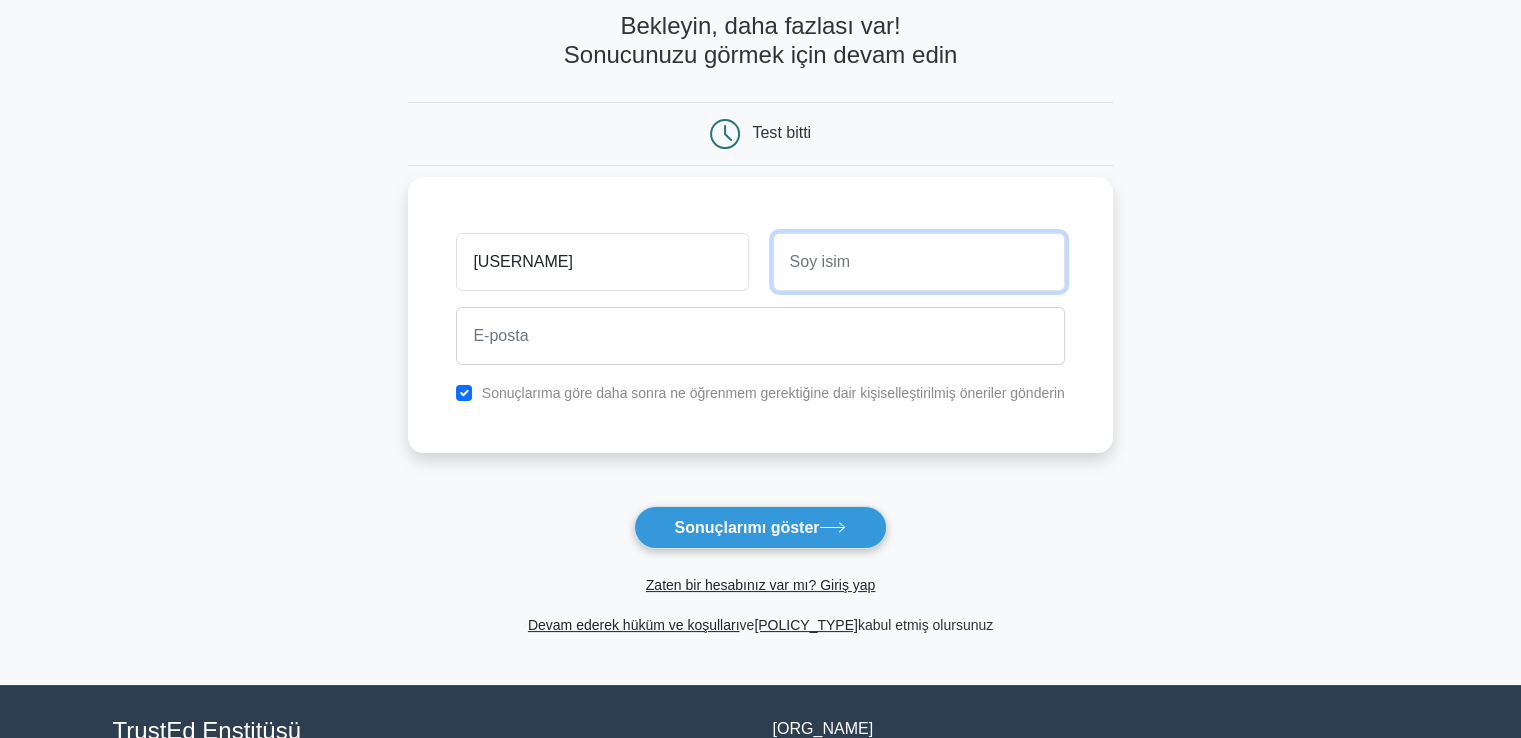 click at bounding box center [919, 262] 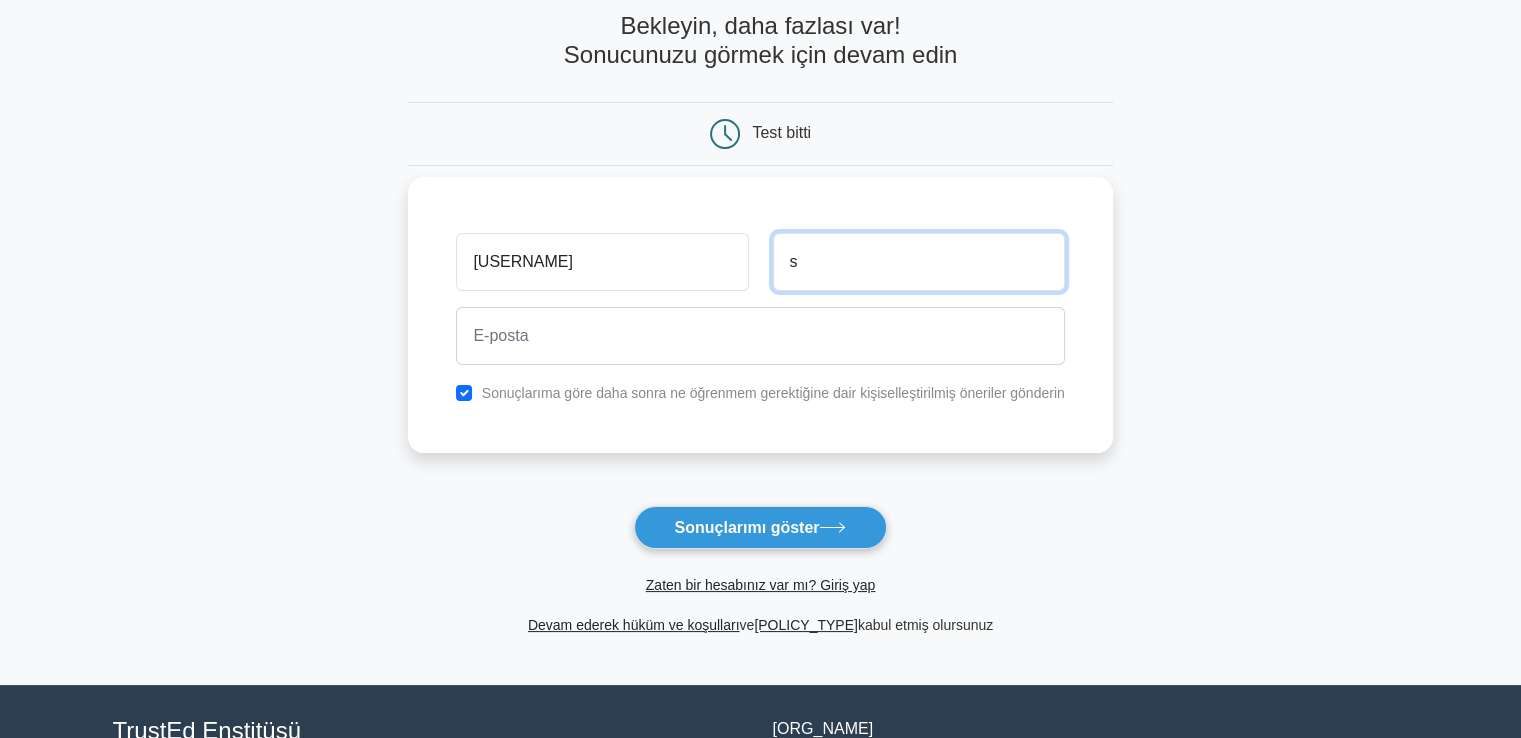 type on "s" 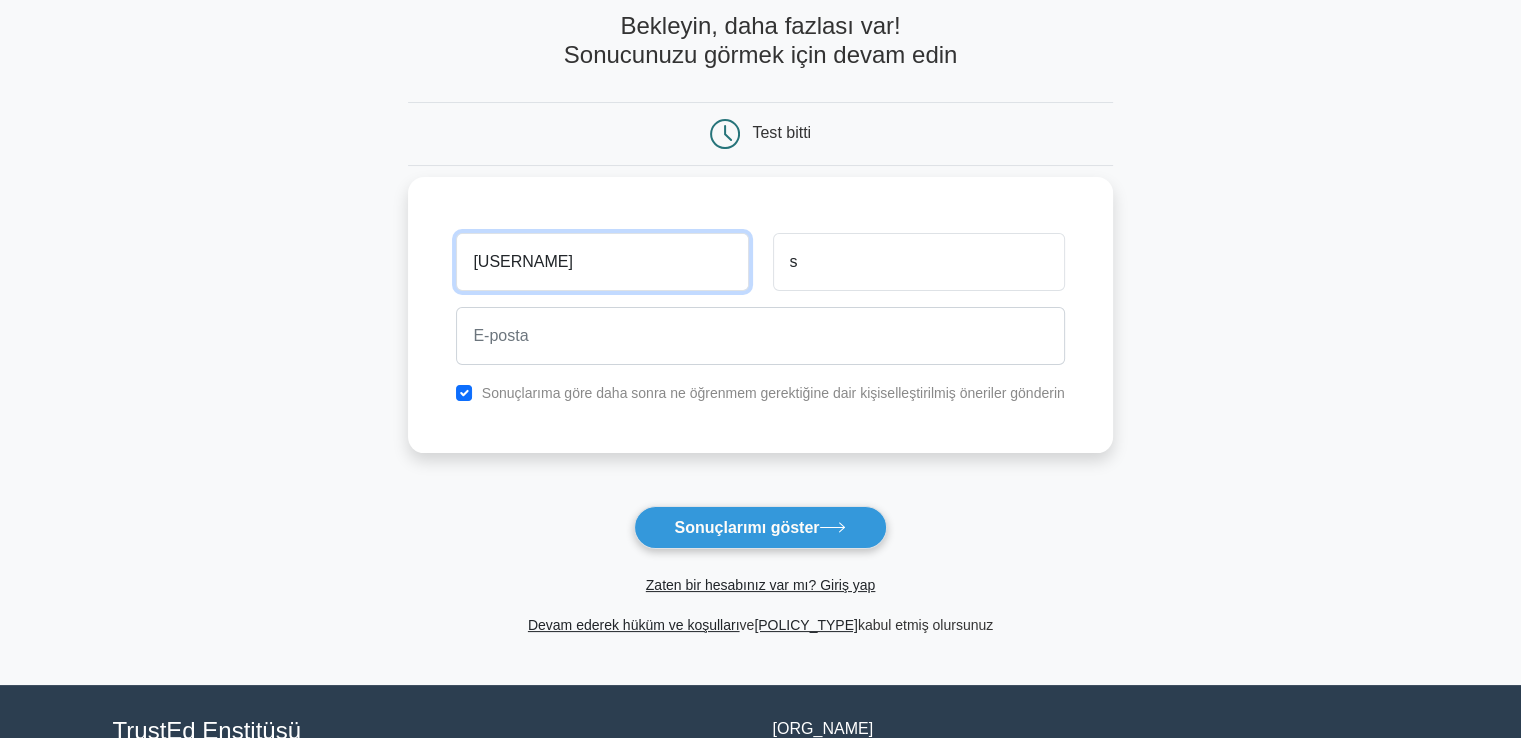 click on "barış" at bounding box center [602, 262] 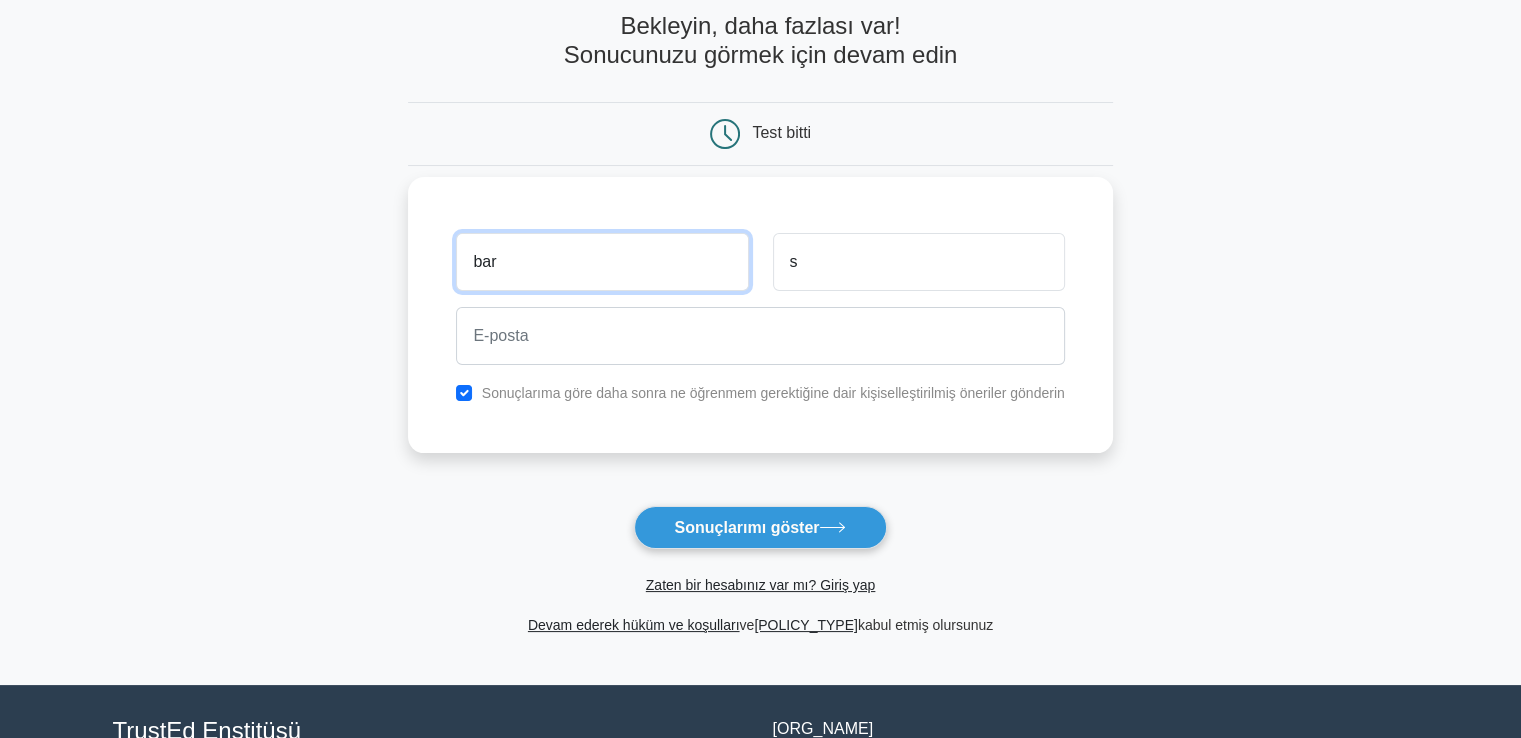 type on "bar" 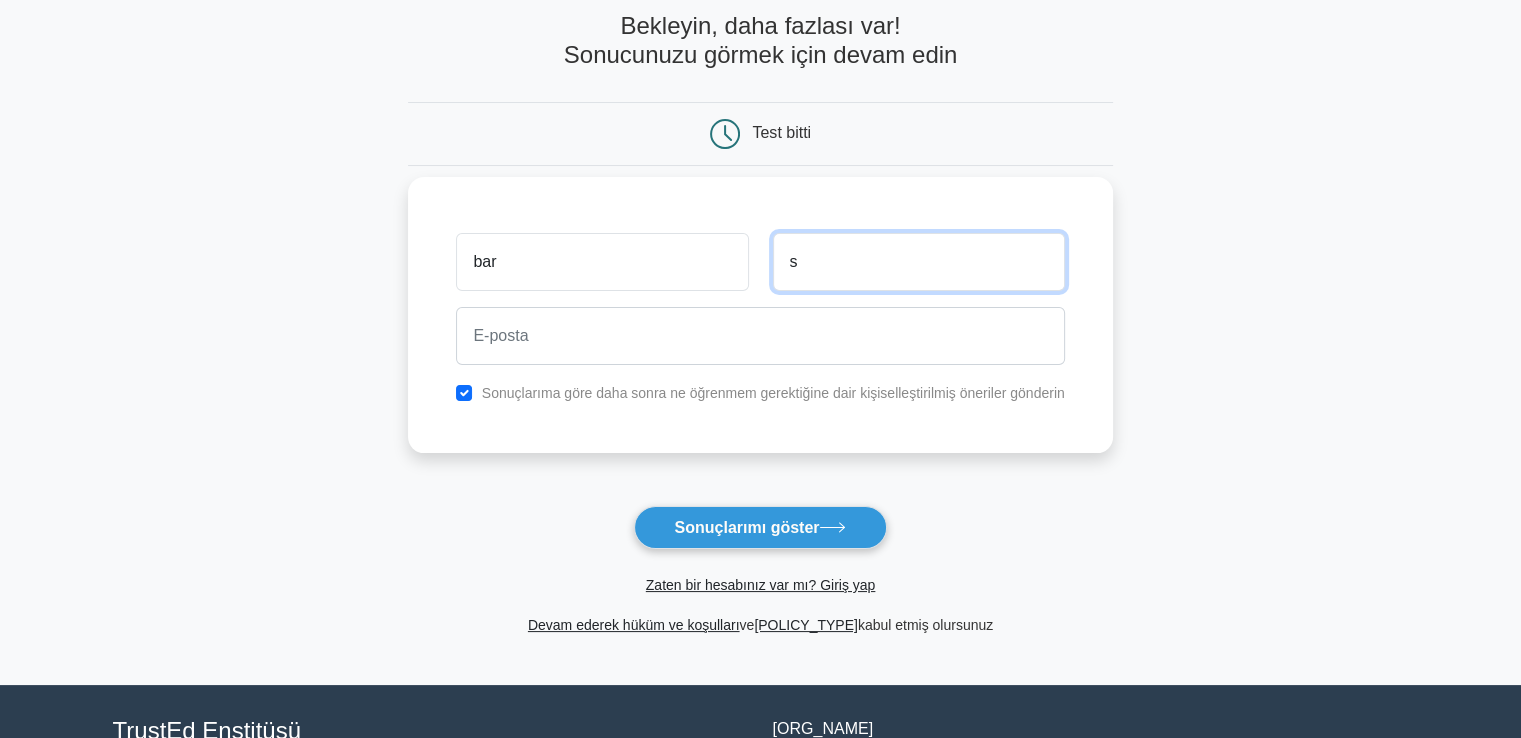 click on "s" at bounding box center (919, 262) 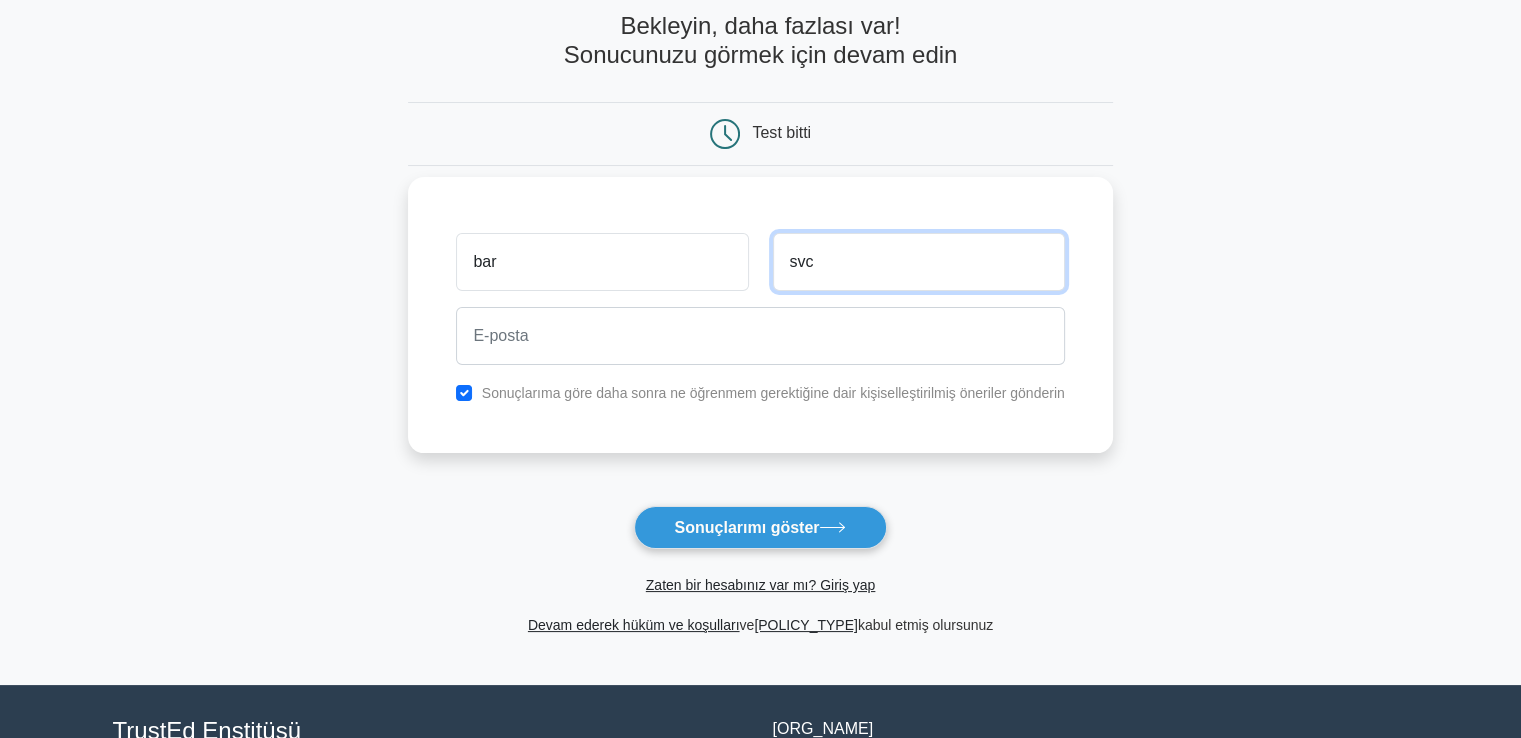 type on "svc" 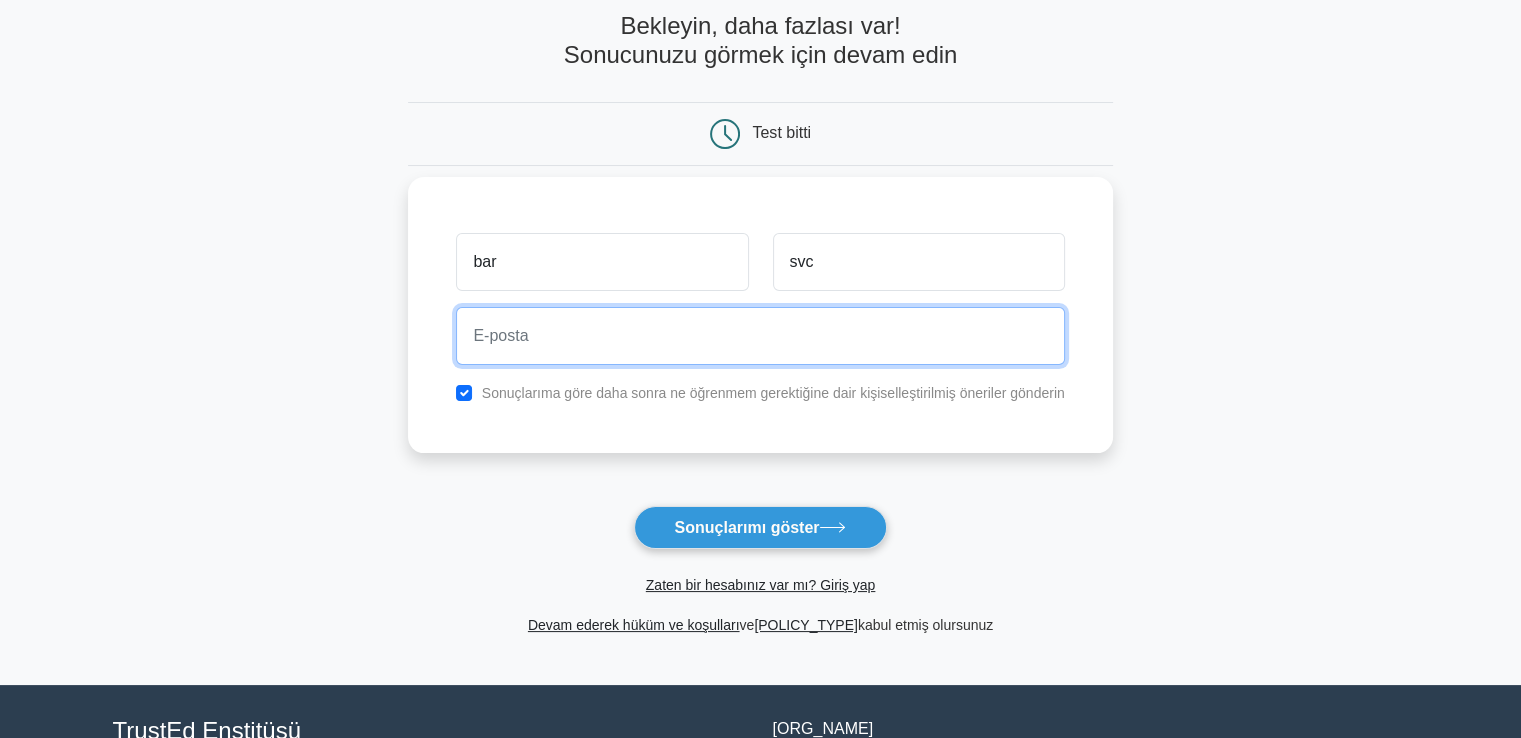 click at bounding box center (760, 336) 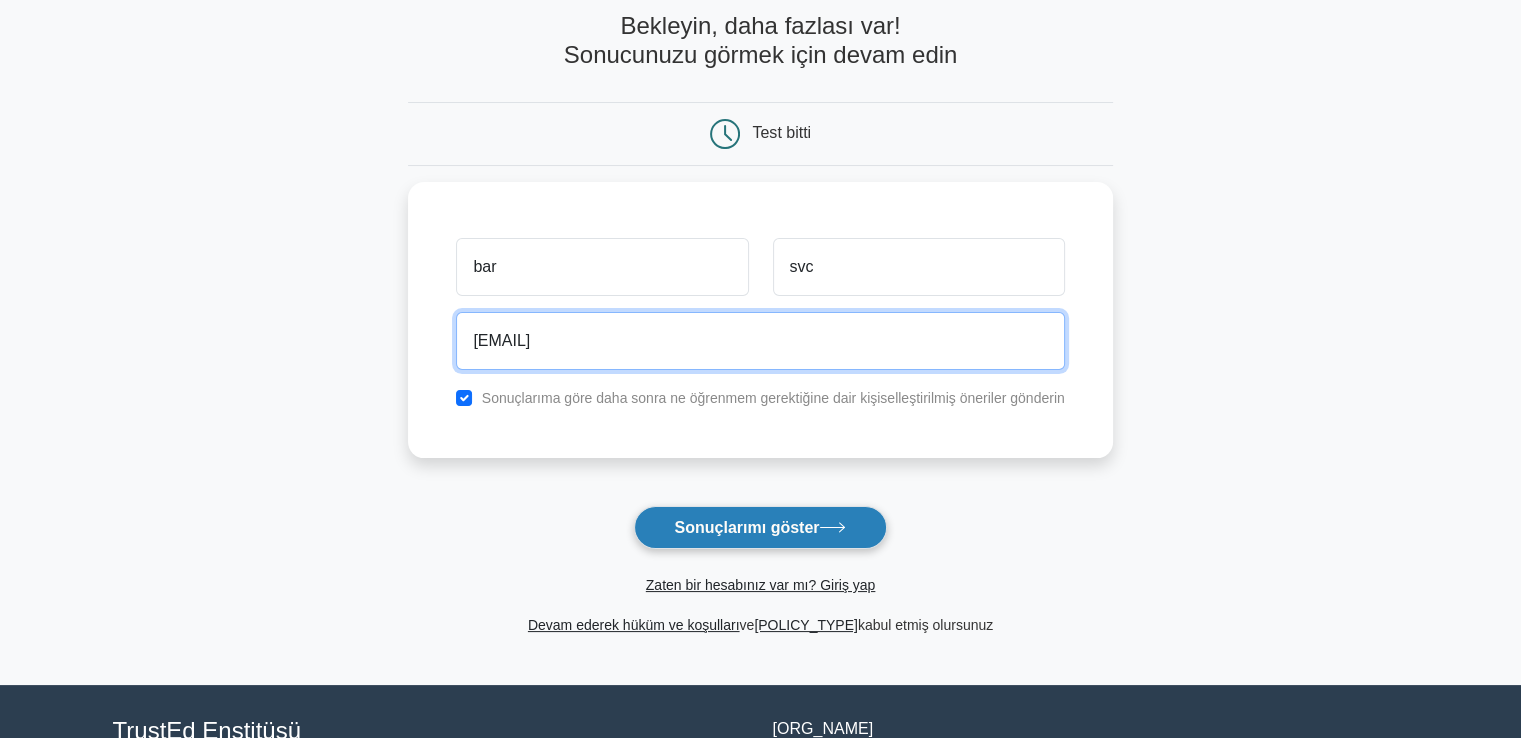 type on "barissavci614@gmail.com" 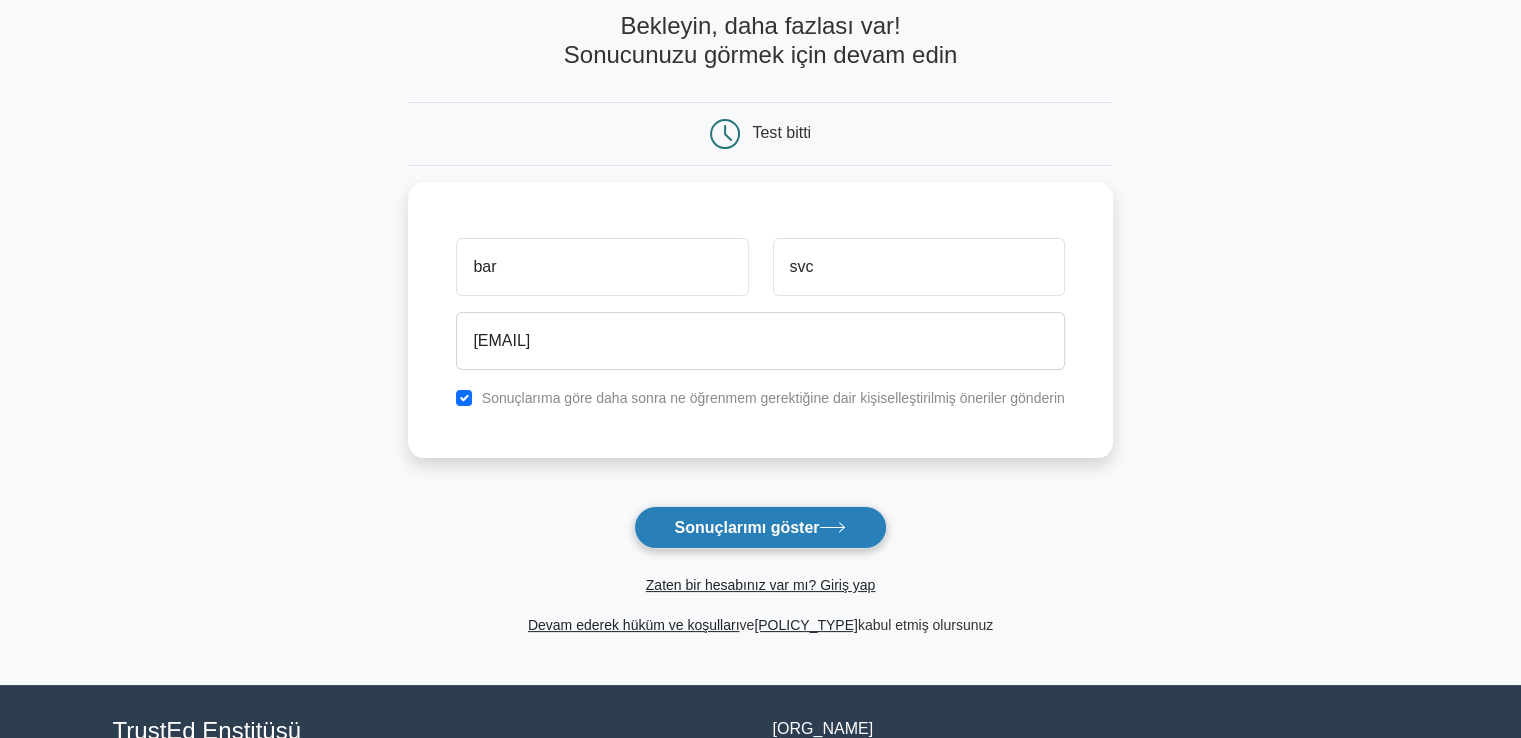click on "Sonuçlarımı göster" at bounding box center [761, 527] 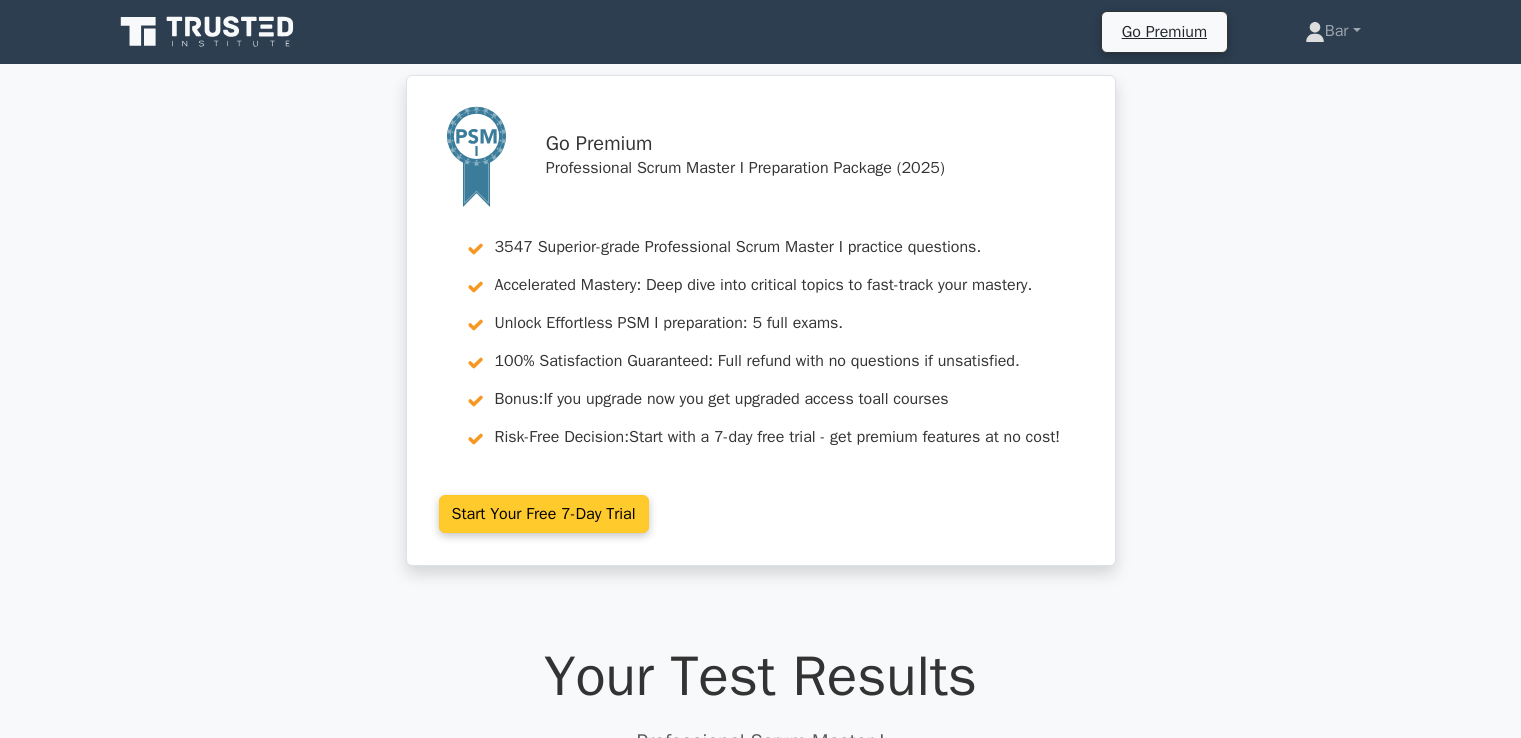 scroll, scrollTop: 0, scrollLeft: 0, axis: both 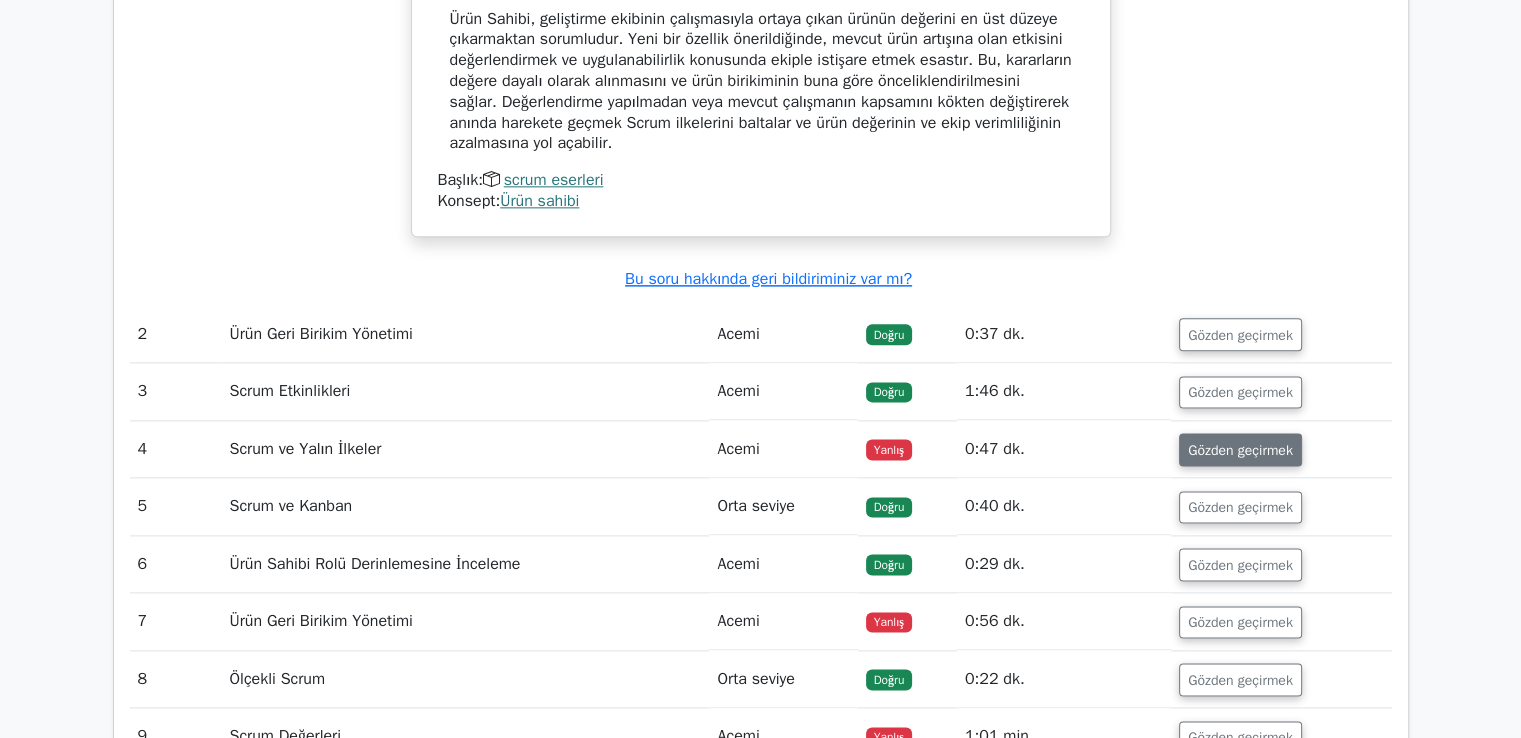 click on "Gözden geçirmek" at bounding box center (1240, 449) 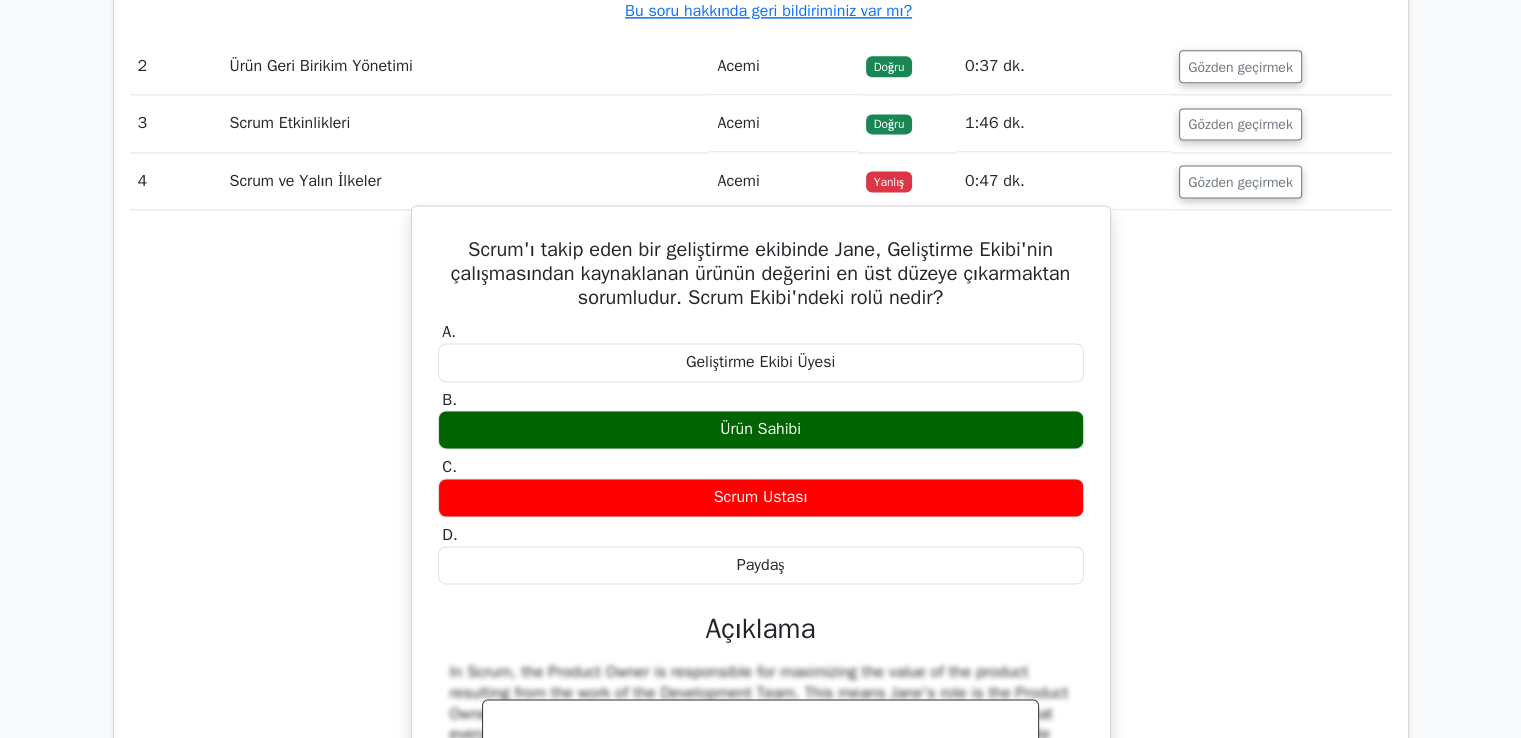 scroll, scrollTop: 2800, scrollLeft: 0, axis: vertical 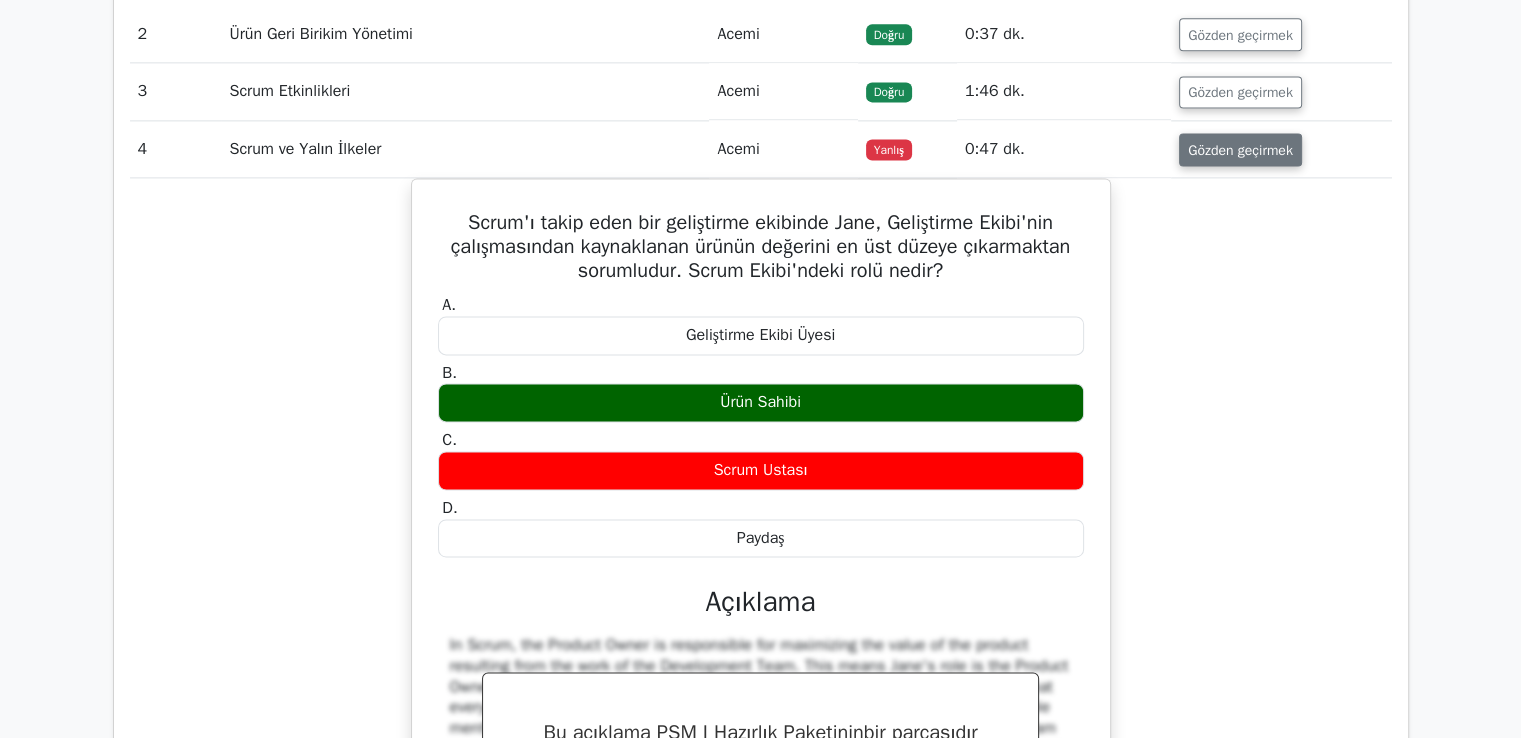 click on "Gözden geçirmek" at bounding box center [1240, 150] 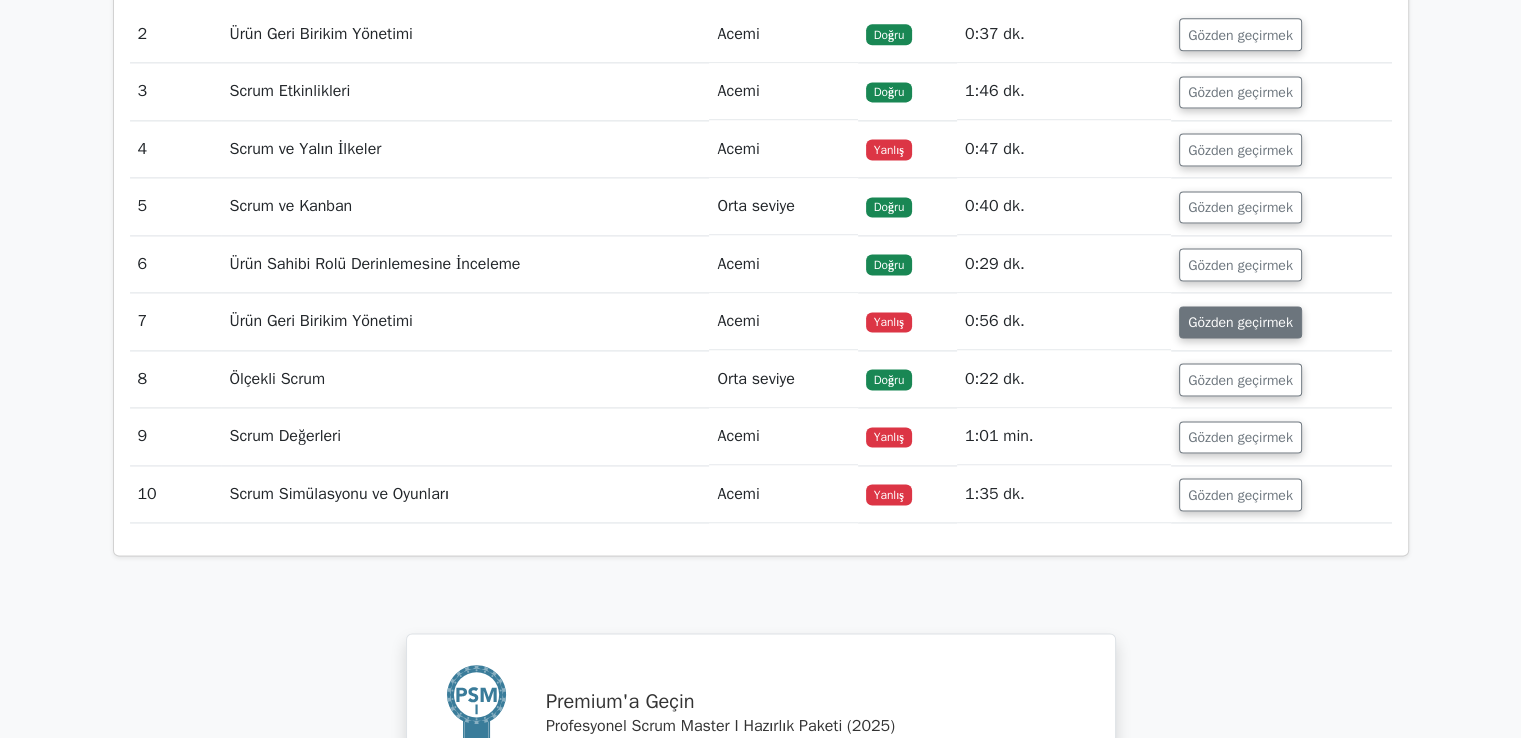 click on "Gözden geçirmek" at bounding box center [1240, 322] 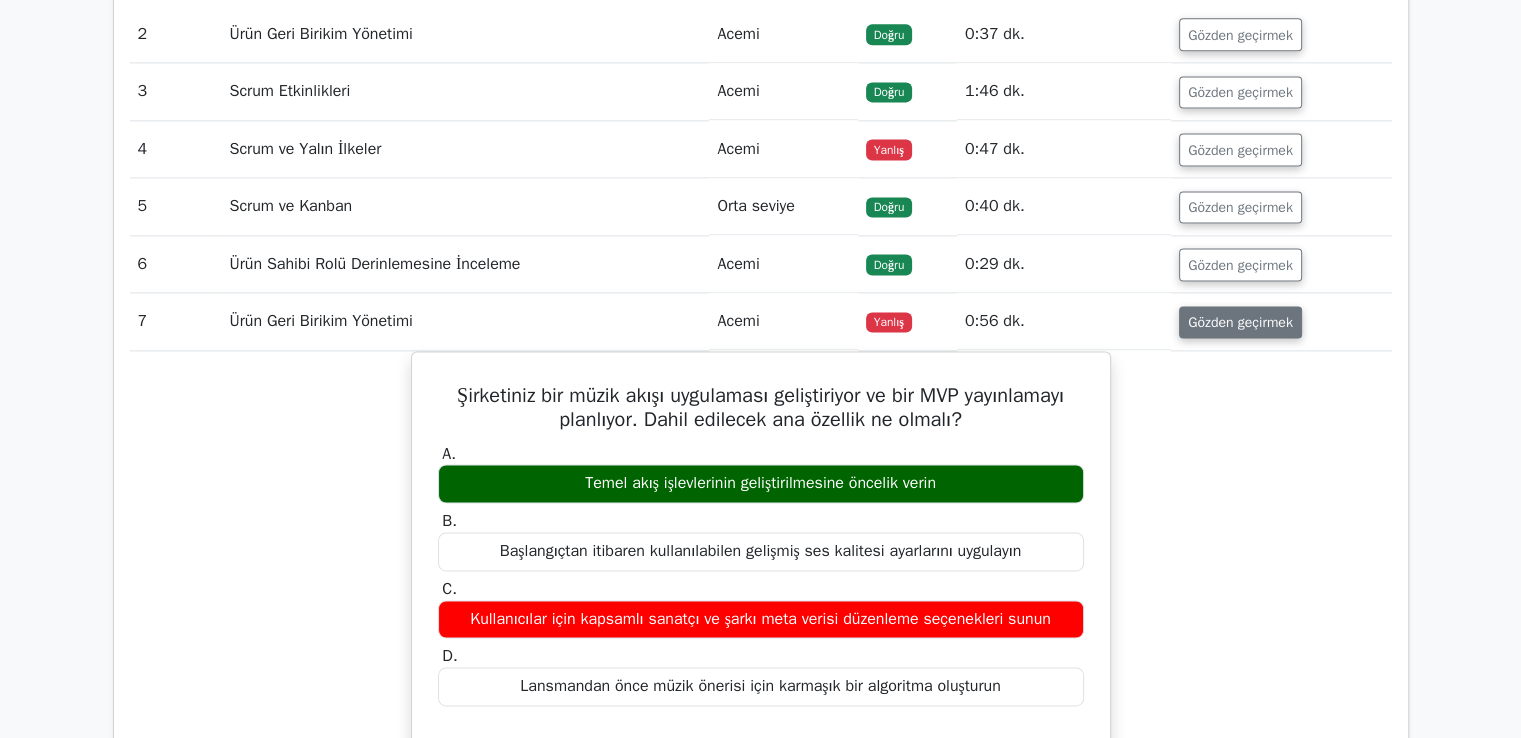 click on "Gözden geçirmek" at bounding box center (1240, 322) 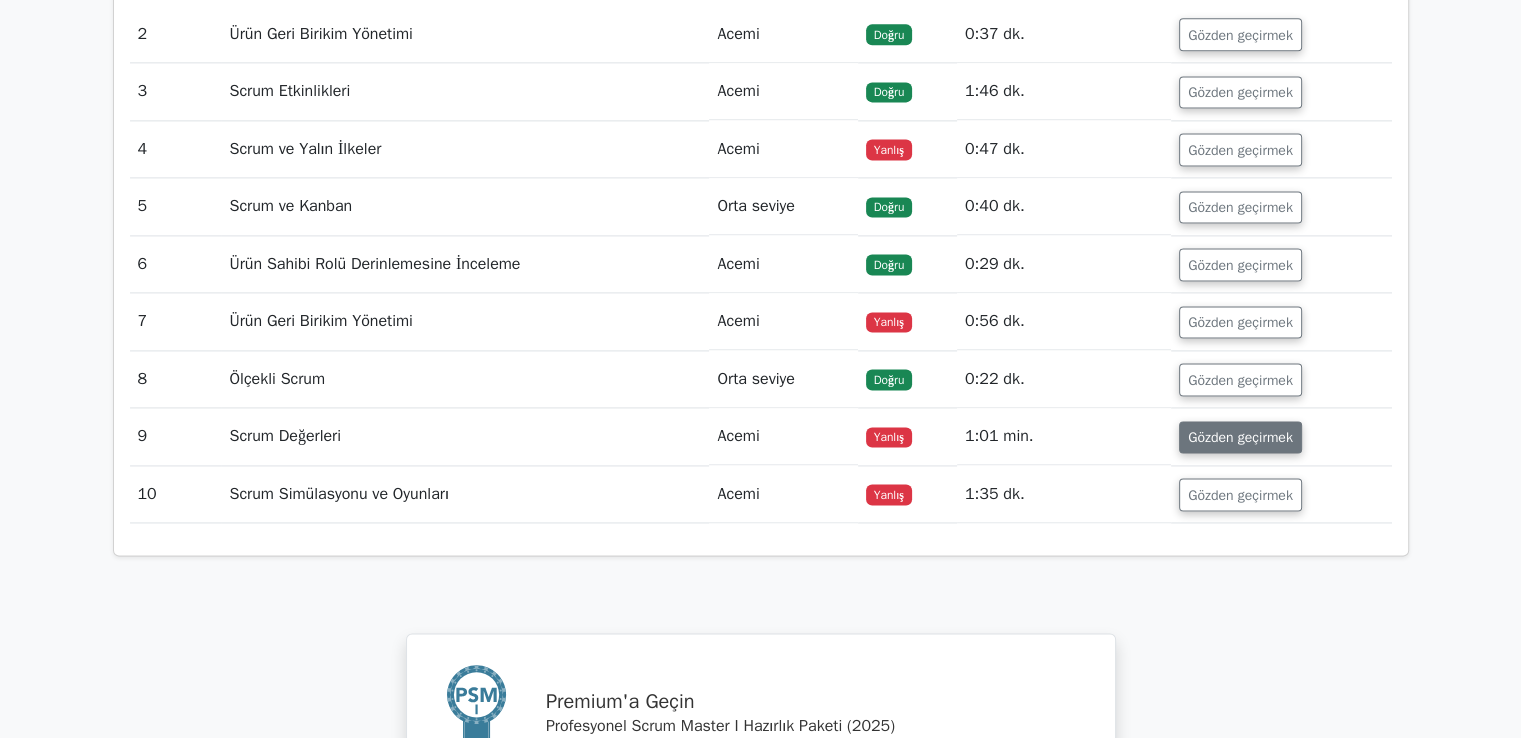 click on "Gözden geçirmek" at bounding box center [1240, 437] 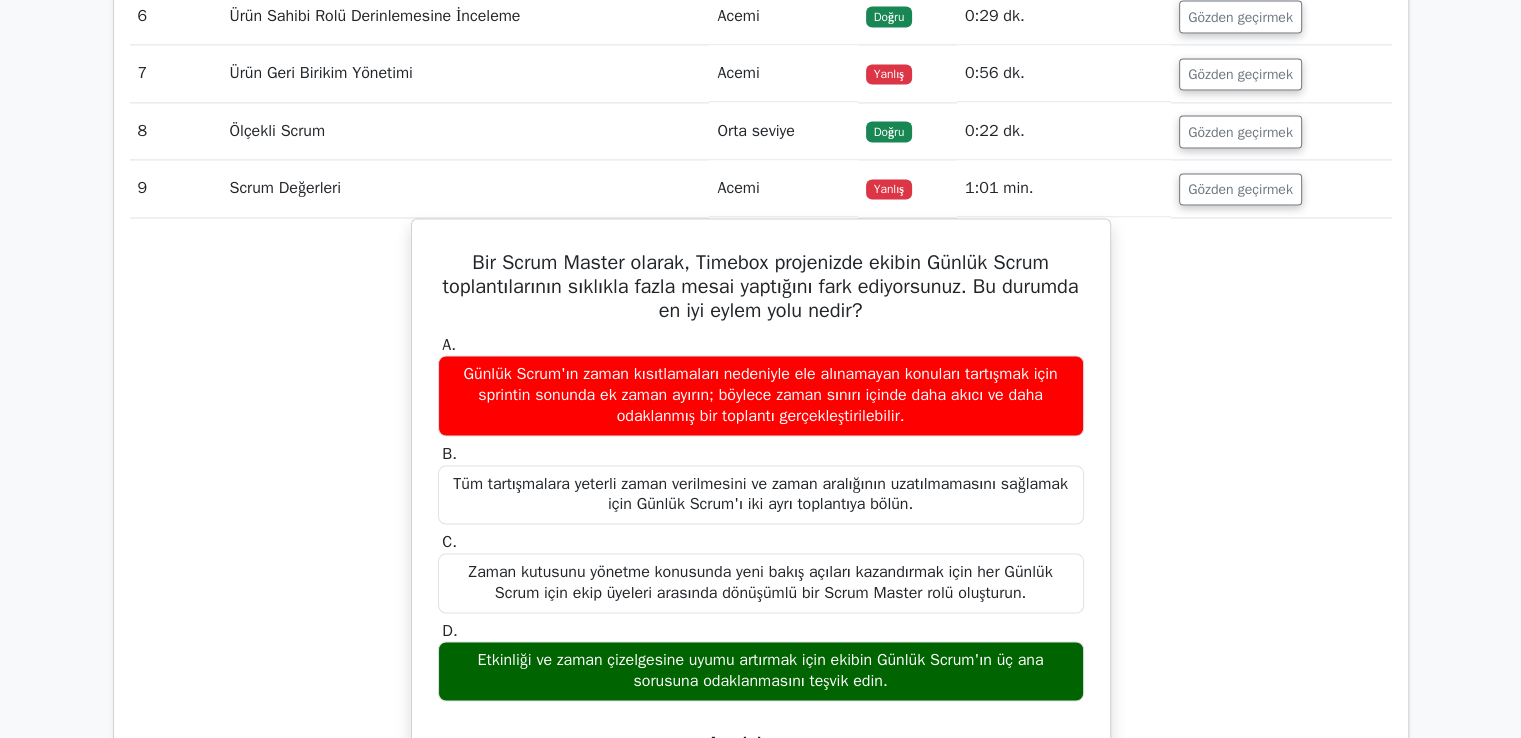 scroll, scrollTop: 3000, scrollLeft: 0, axis: vertical 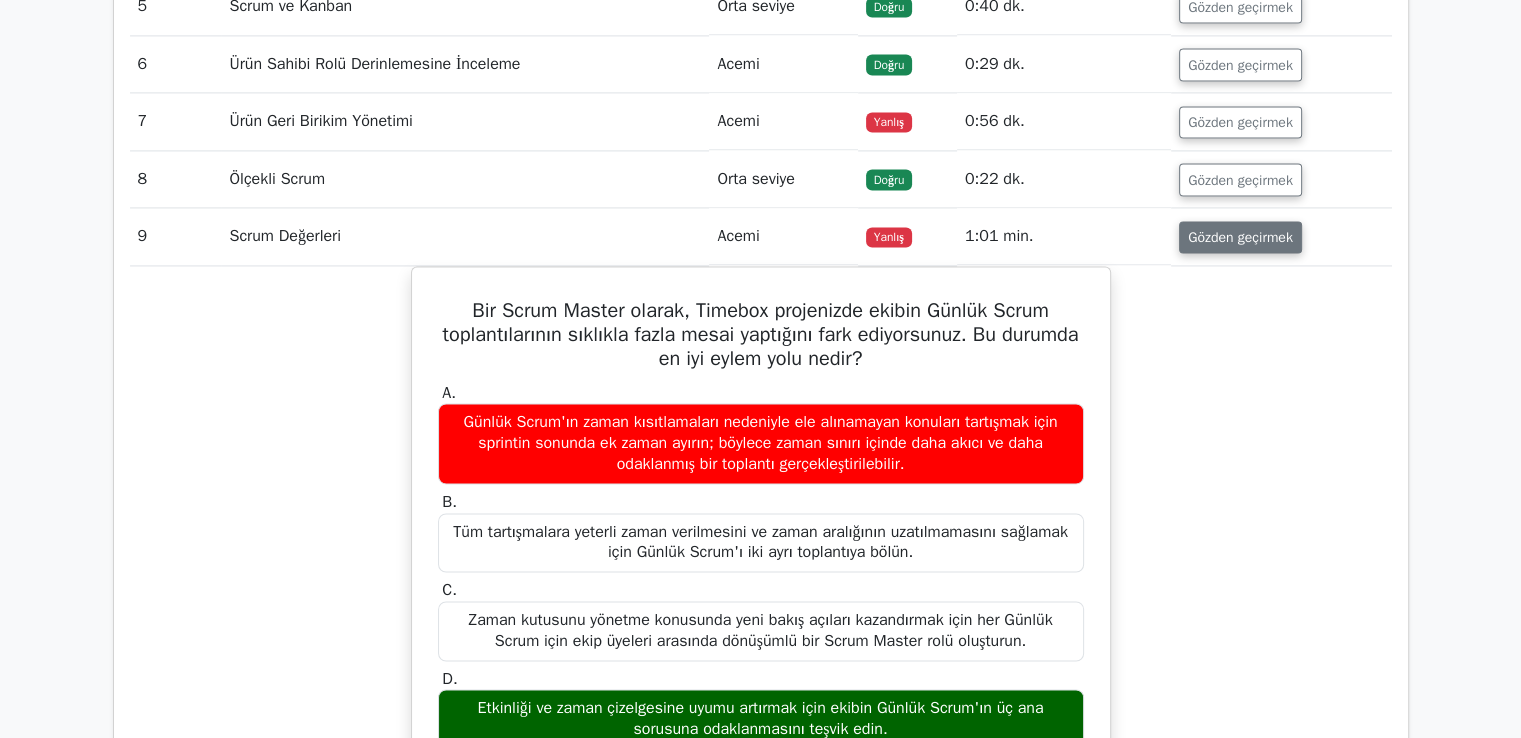 click on "Gözden geçirmek" at bounding box center [1240, 237] 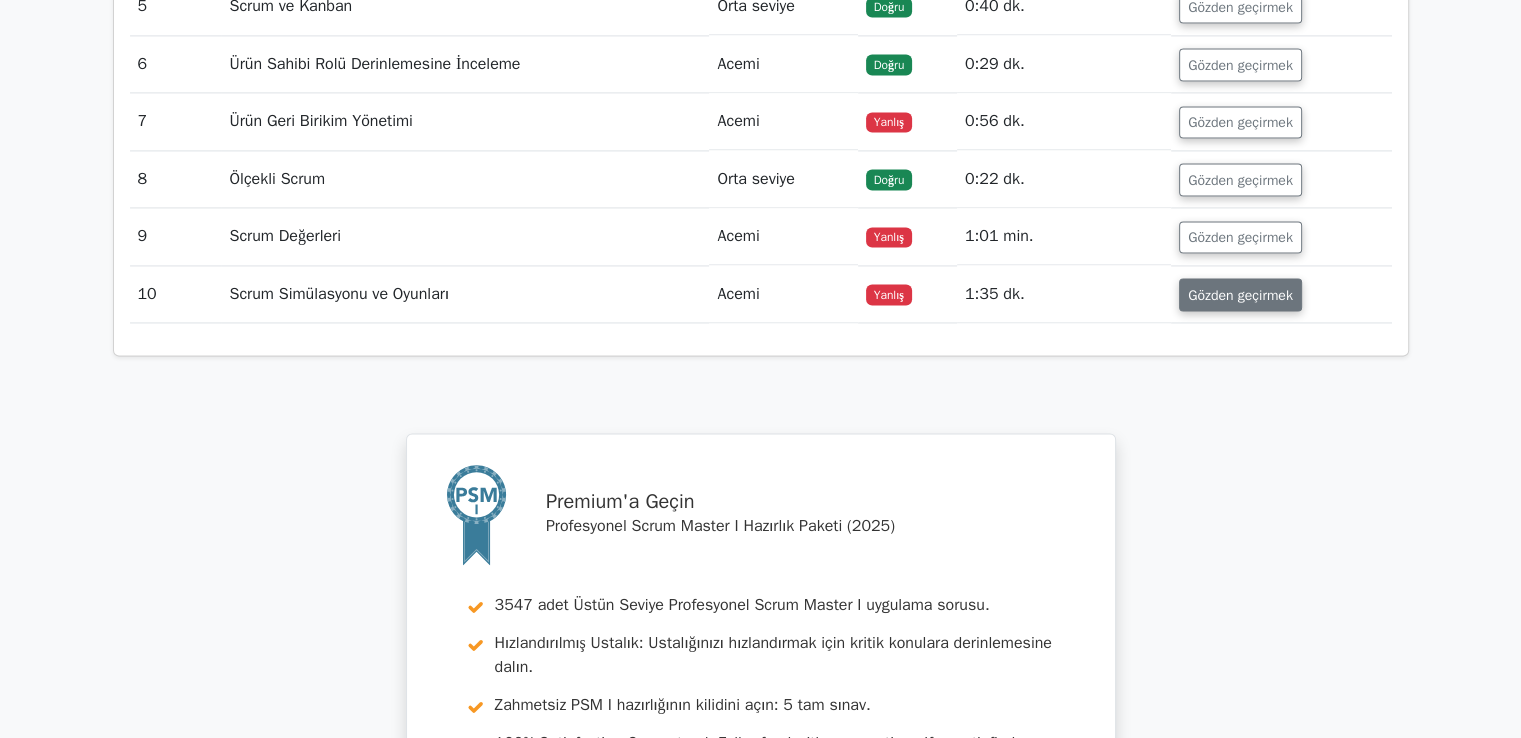 click on "Gözden geçirmek" at bounding box center (1240, 294) 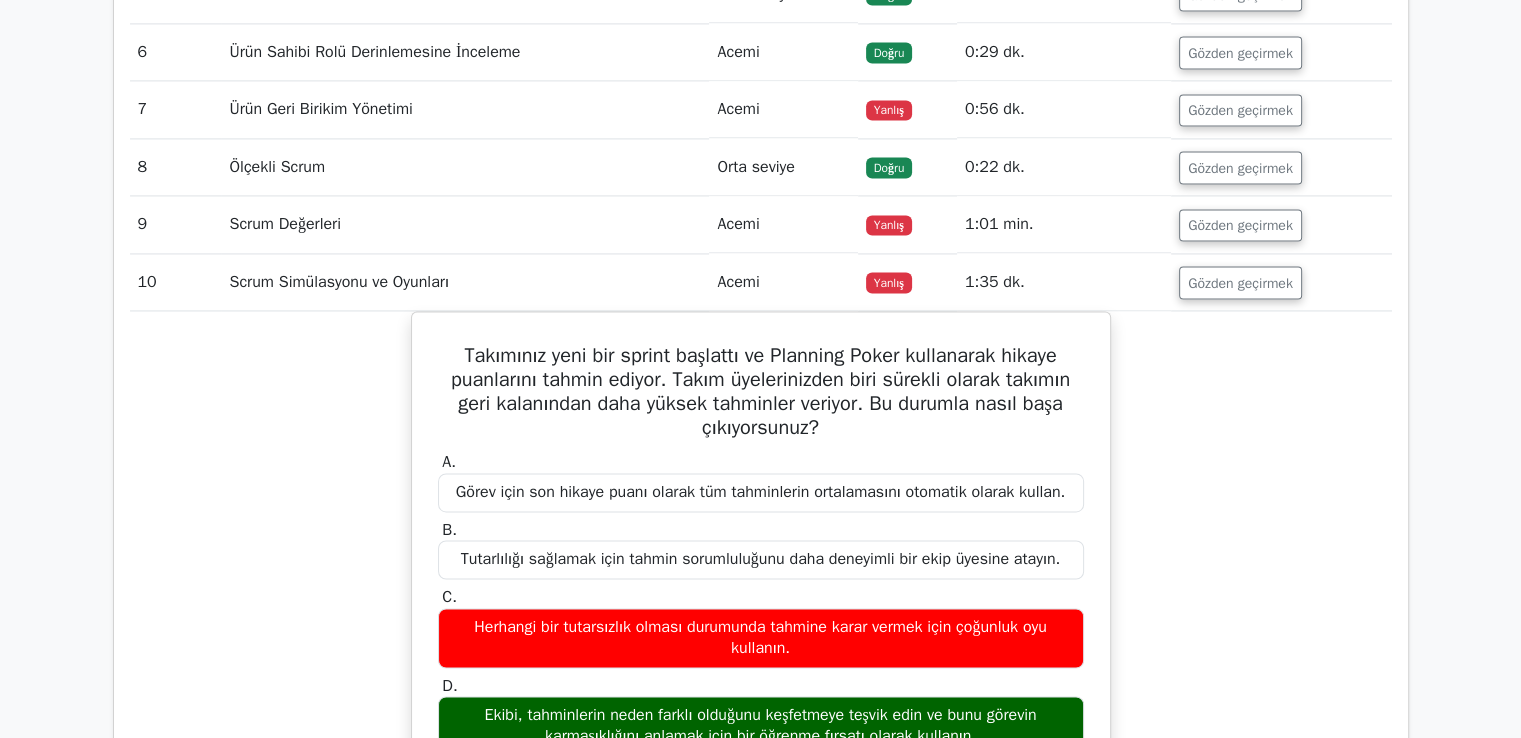 scroll, scrollTop: 3100, scrollLeft: 0, axis: vertical 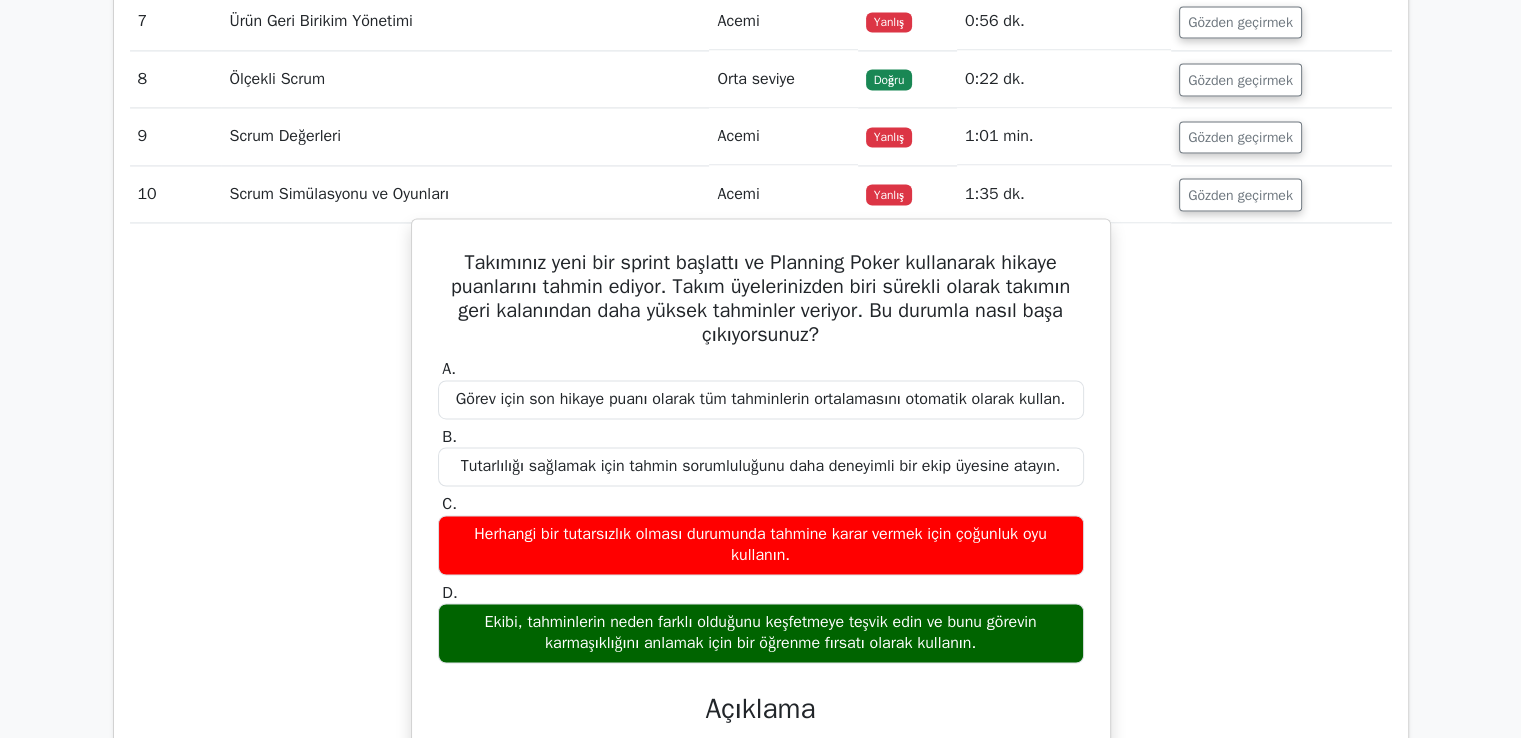 drag, startPoint x: 734, startPoint y: 557, endPoint x: 778, endPoint y: 558, distance: 44.011364 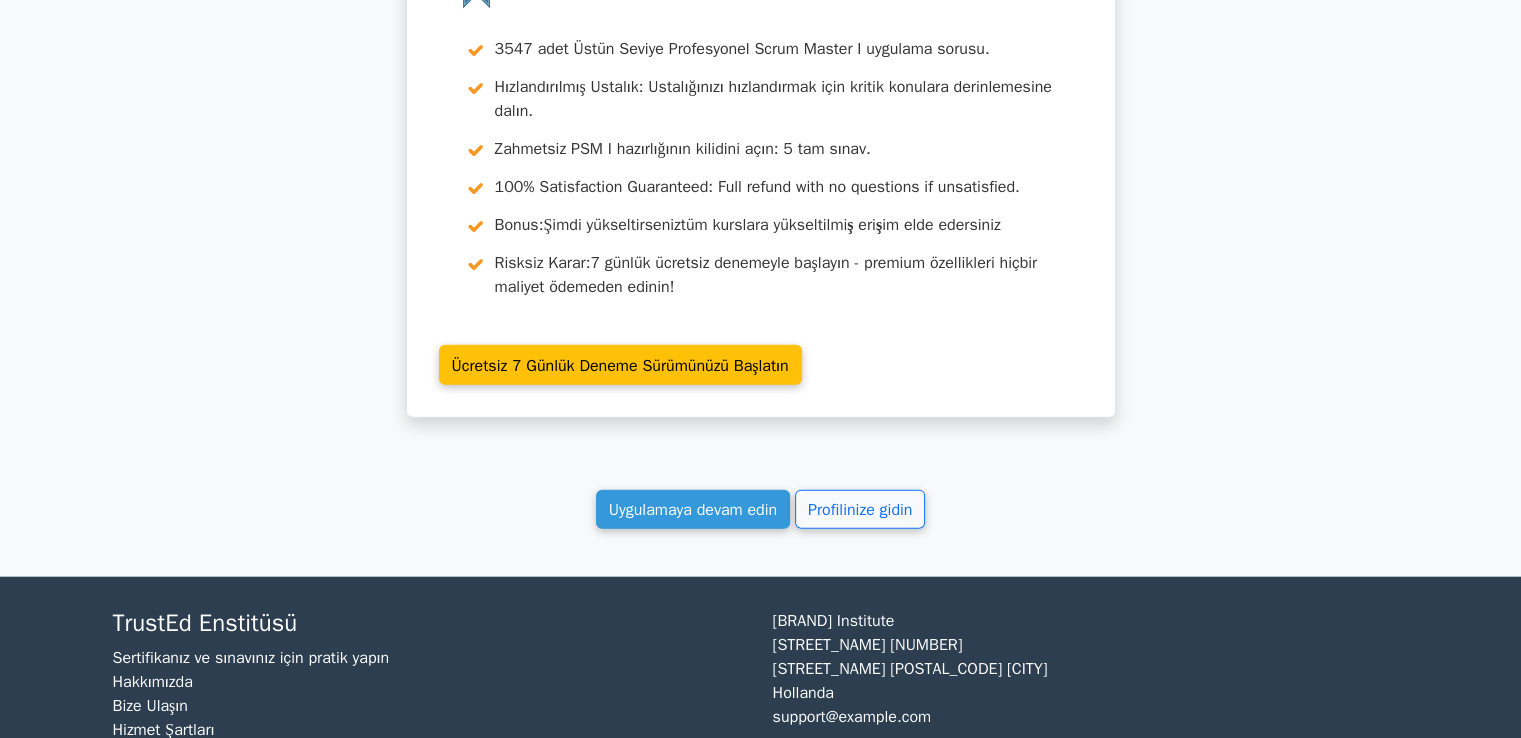 scroll, scrollTop: 4500, scrollLeft: 0, axis: vertical 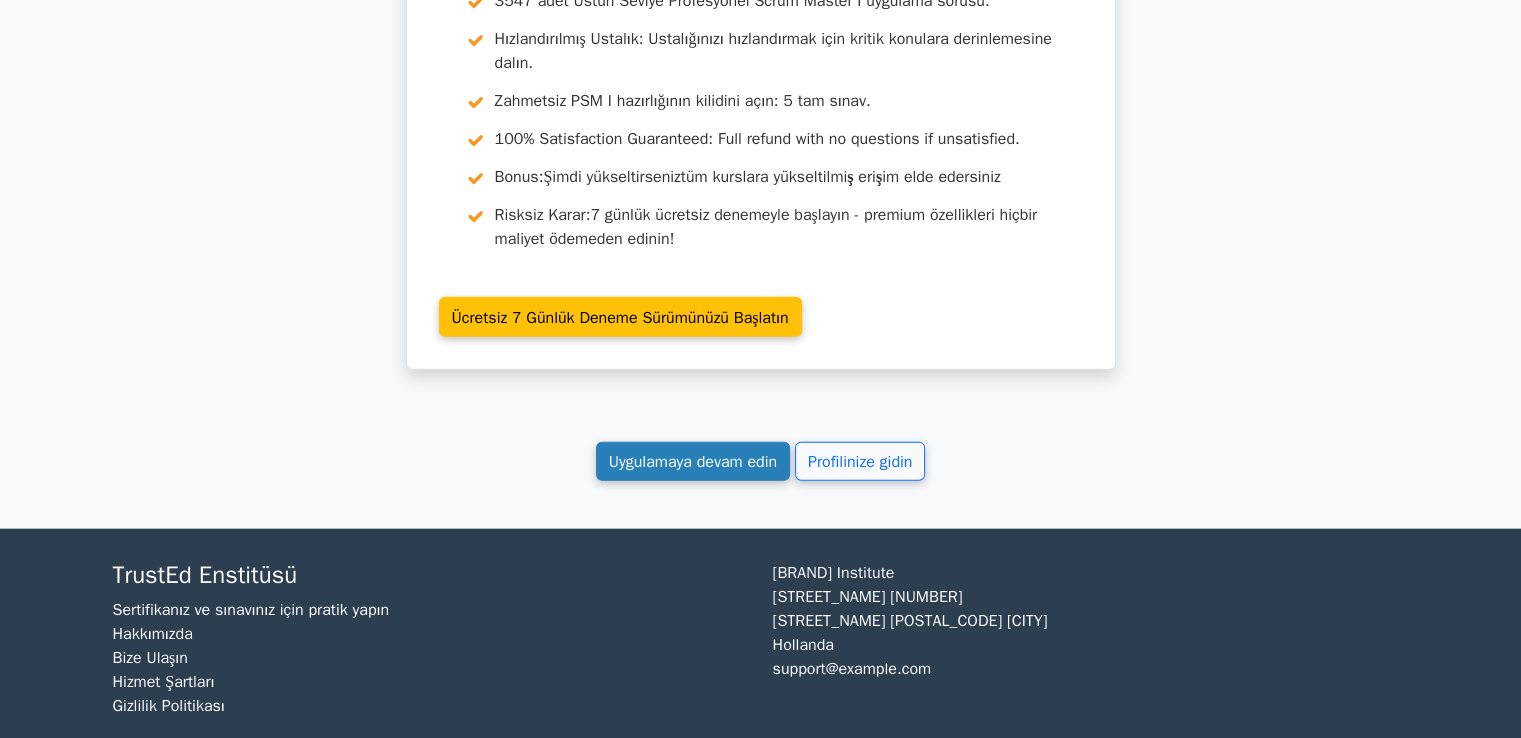 drag, startPoint x: 728, startPoint y: 553, endPoint x: 717, endPoint y: 517, distance: 37.64306 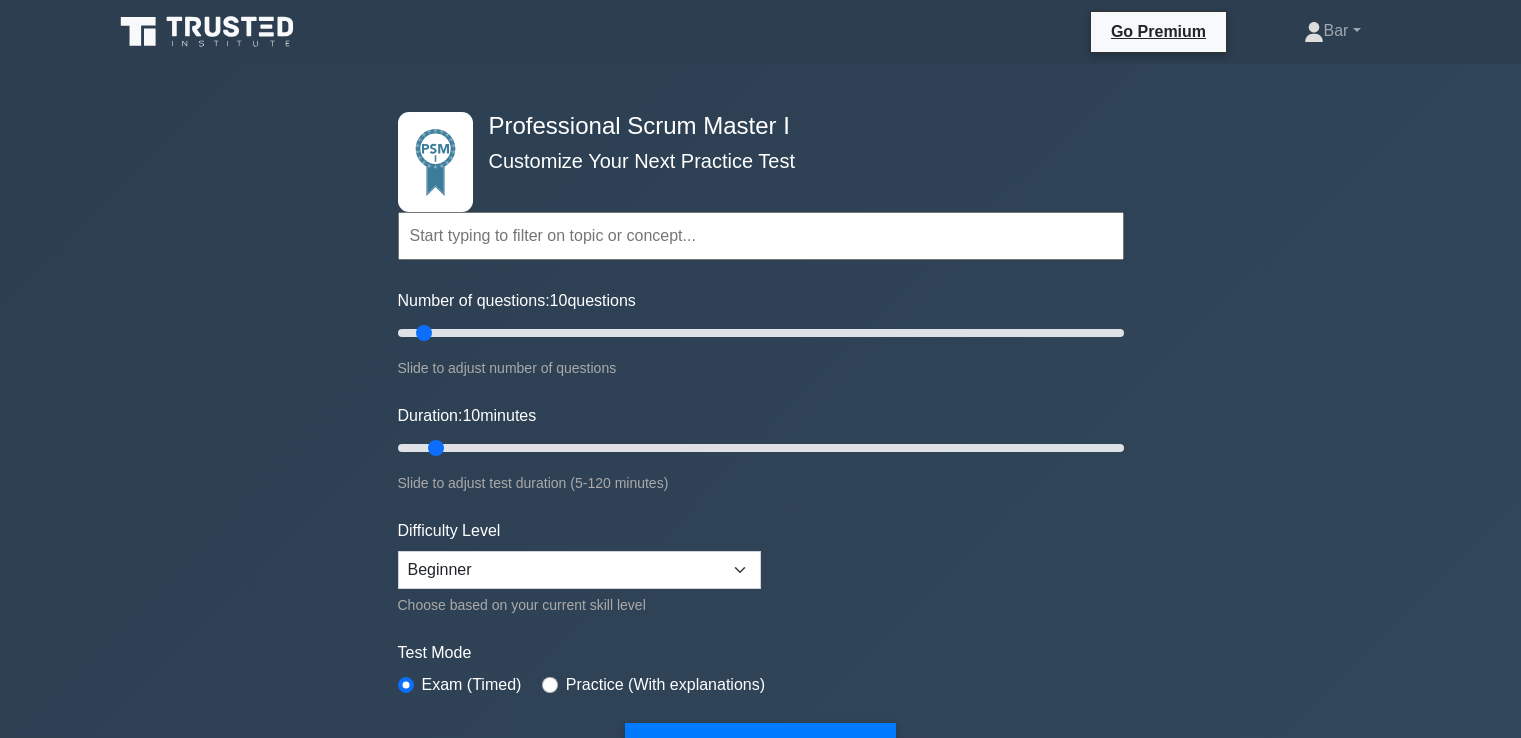 scroll, scrollTop: 0, scrollLeft: 0, axis: both 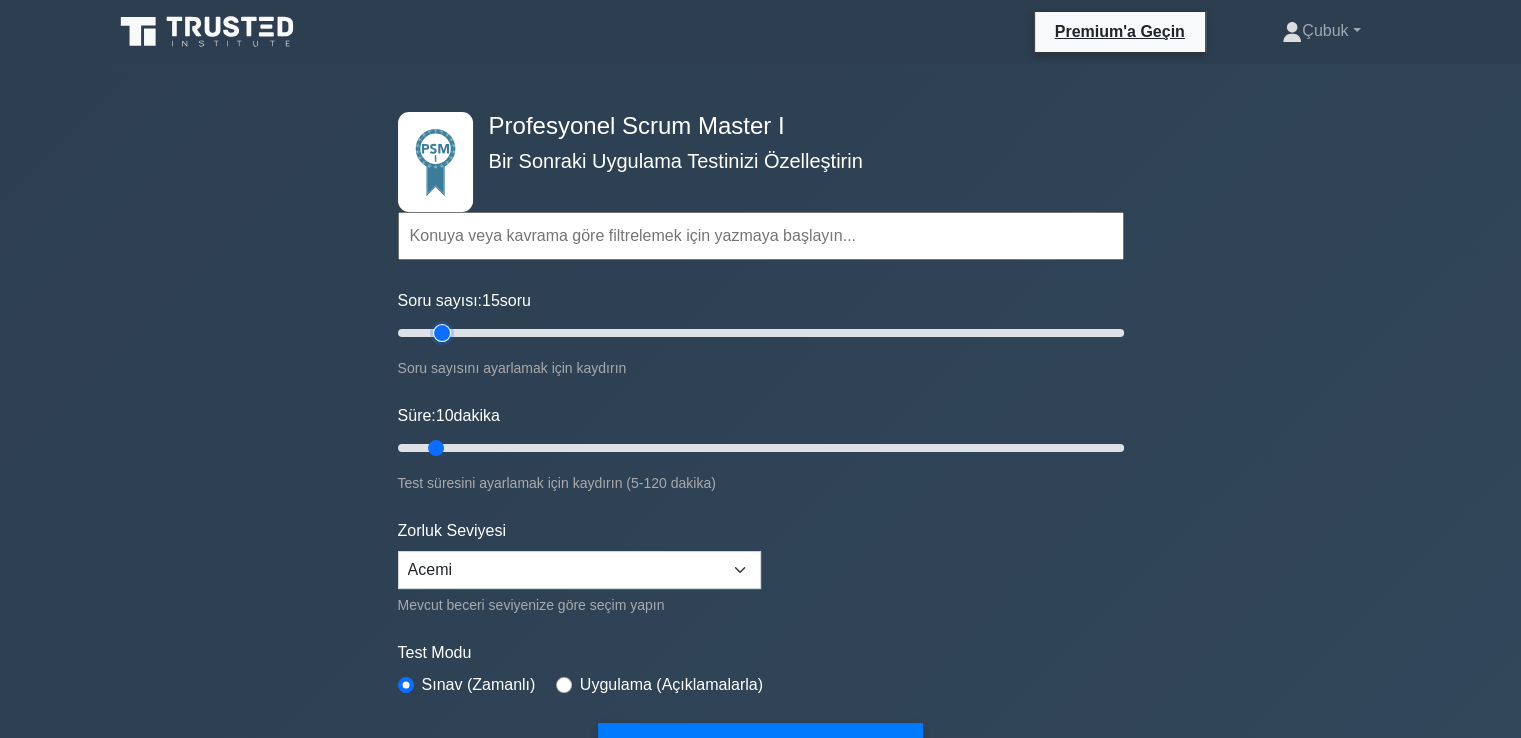 drag, startPoint x: 424, startPoint y: 334, endPoint x: 443, endPoint y: 353, distance: 26.870058 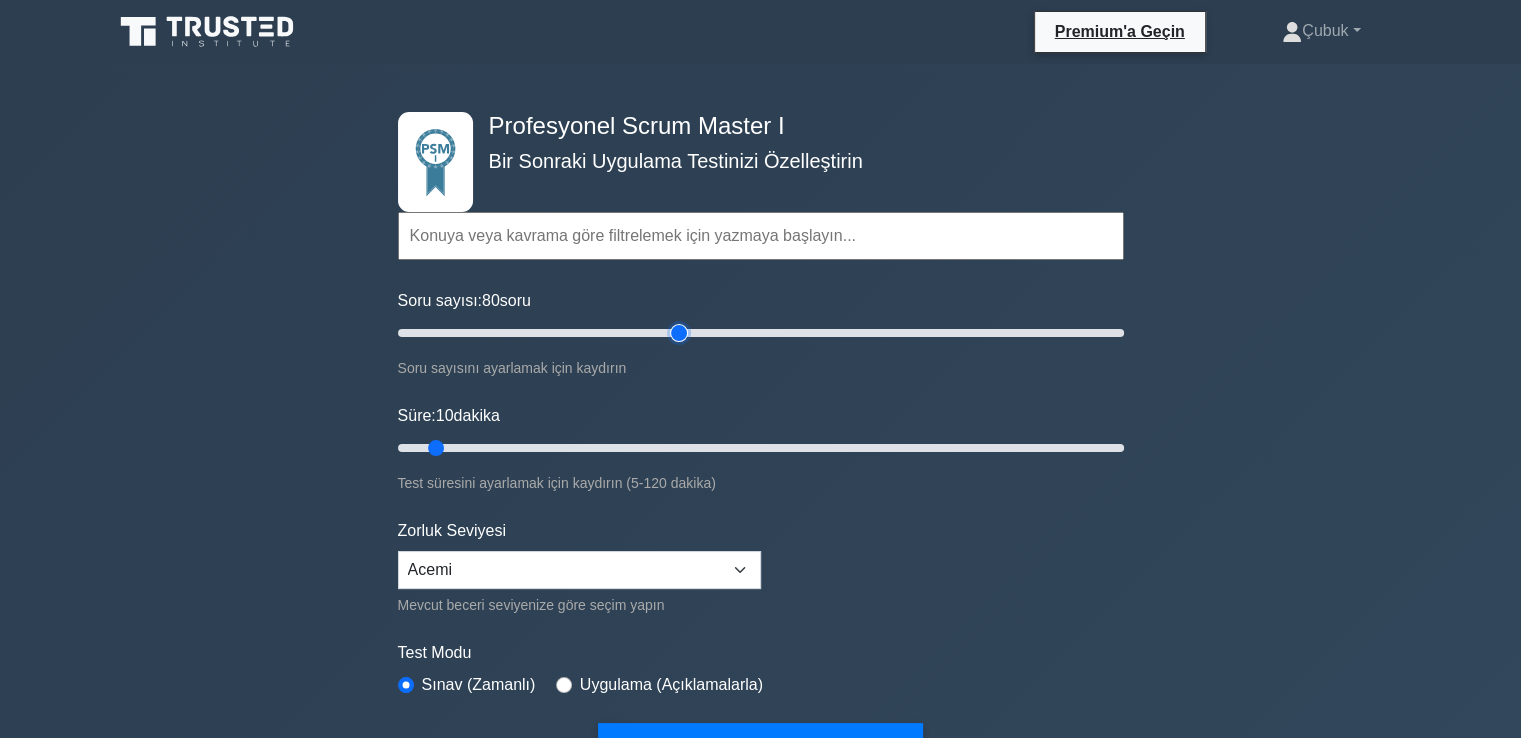 drag, startPoint x: 446, startPoint y: 332, endPoint x: 679, endPoint y: 539, distance: 311.6697 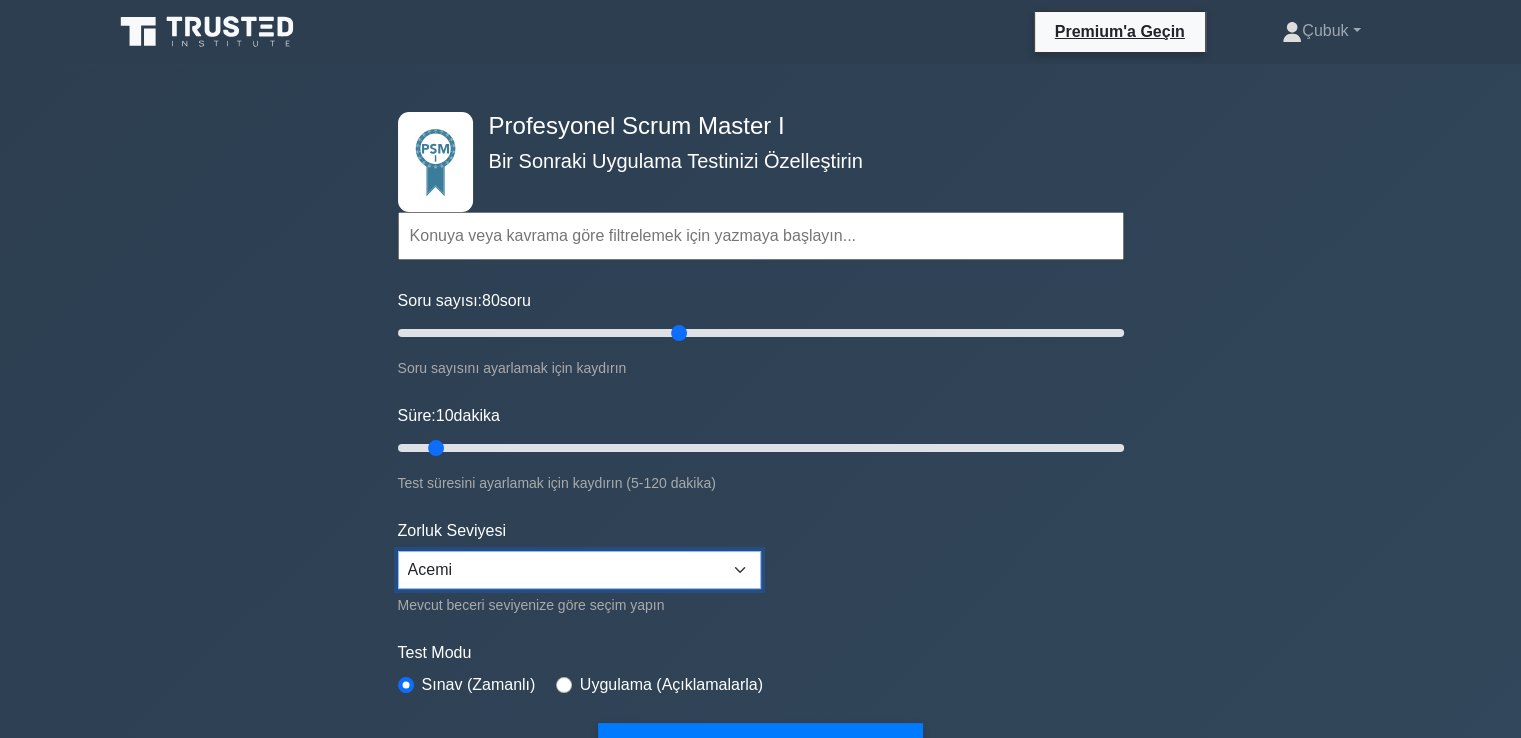 click on "Acemi
Orta seviye
Uzman" at bounding box center (579, 570) 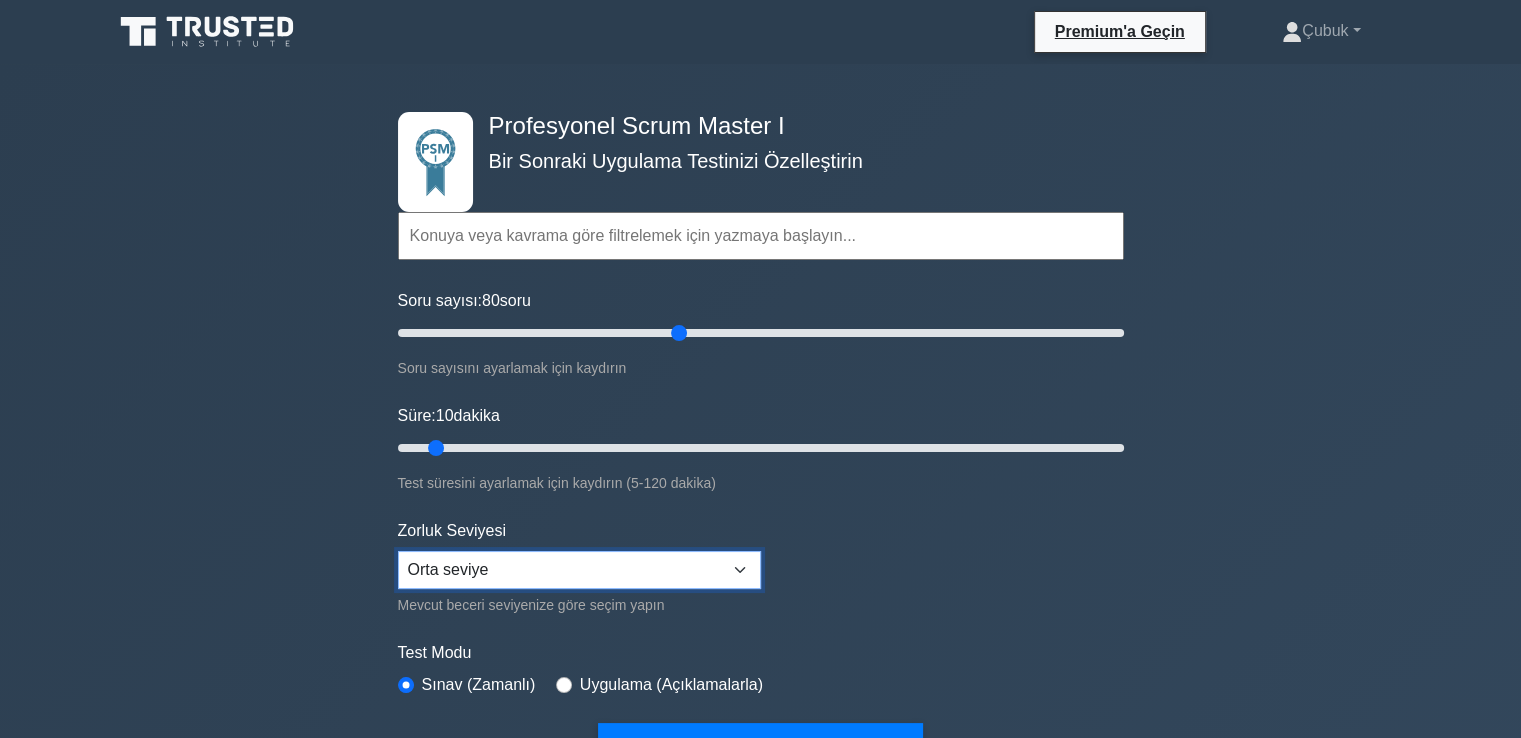 click on "Acemi
Orta seviye
Uzman" at bounding box center [579, 570] 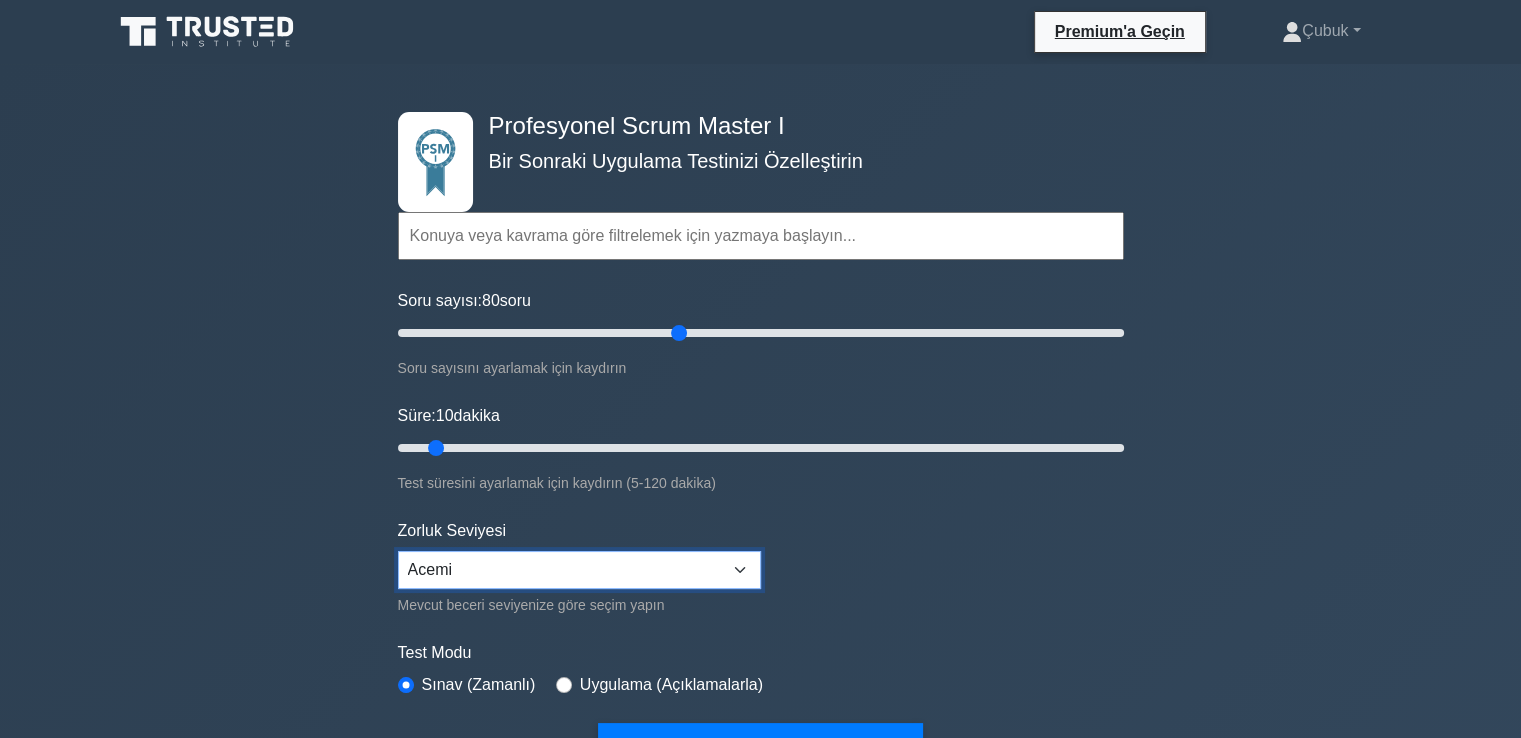 click on "Acemi
Orta seviye
Uzman" at bounding box center (579, 570) 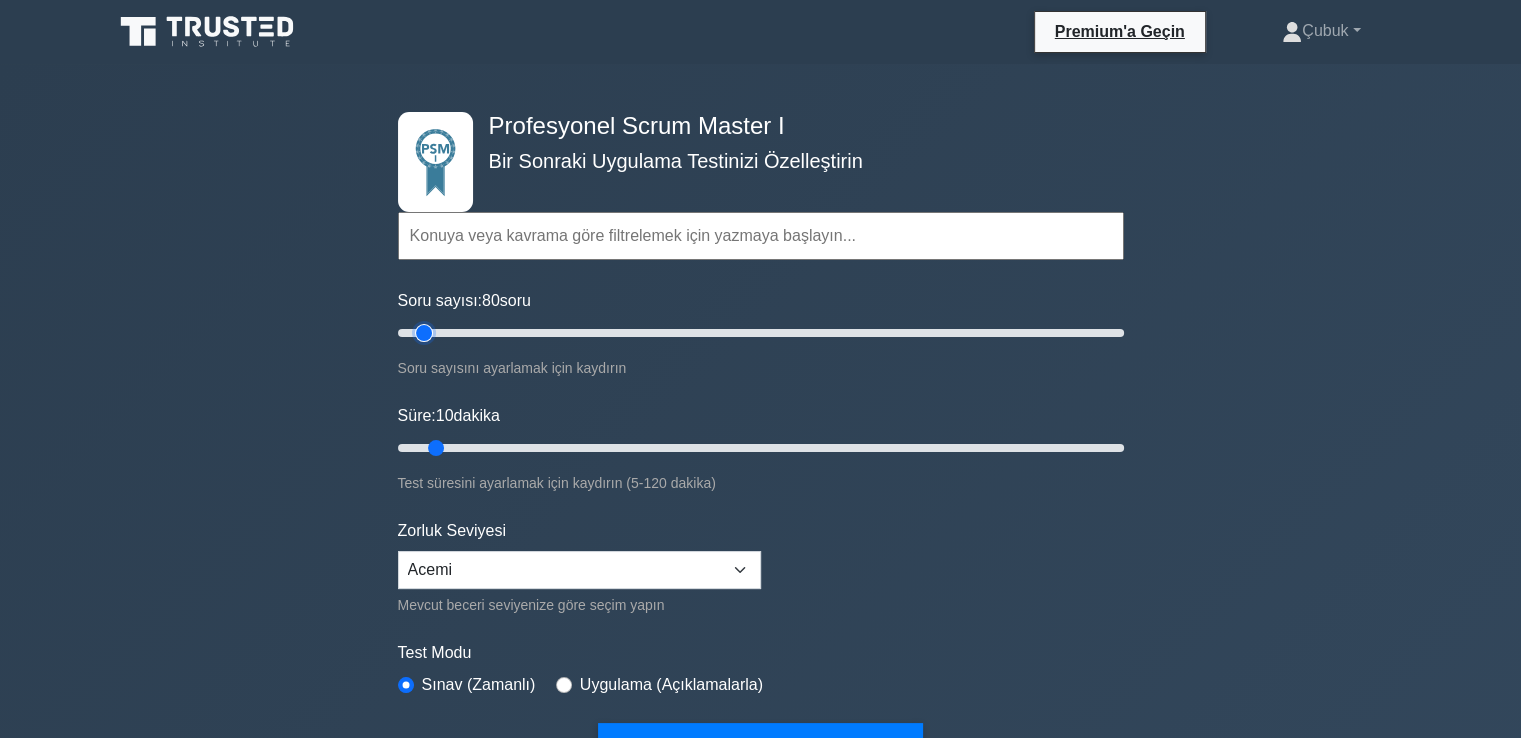 type on "10" 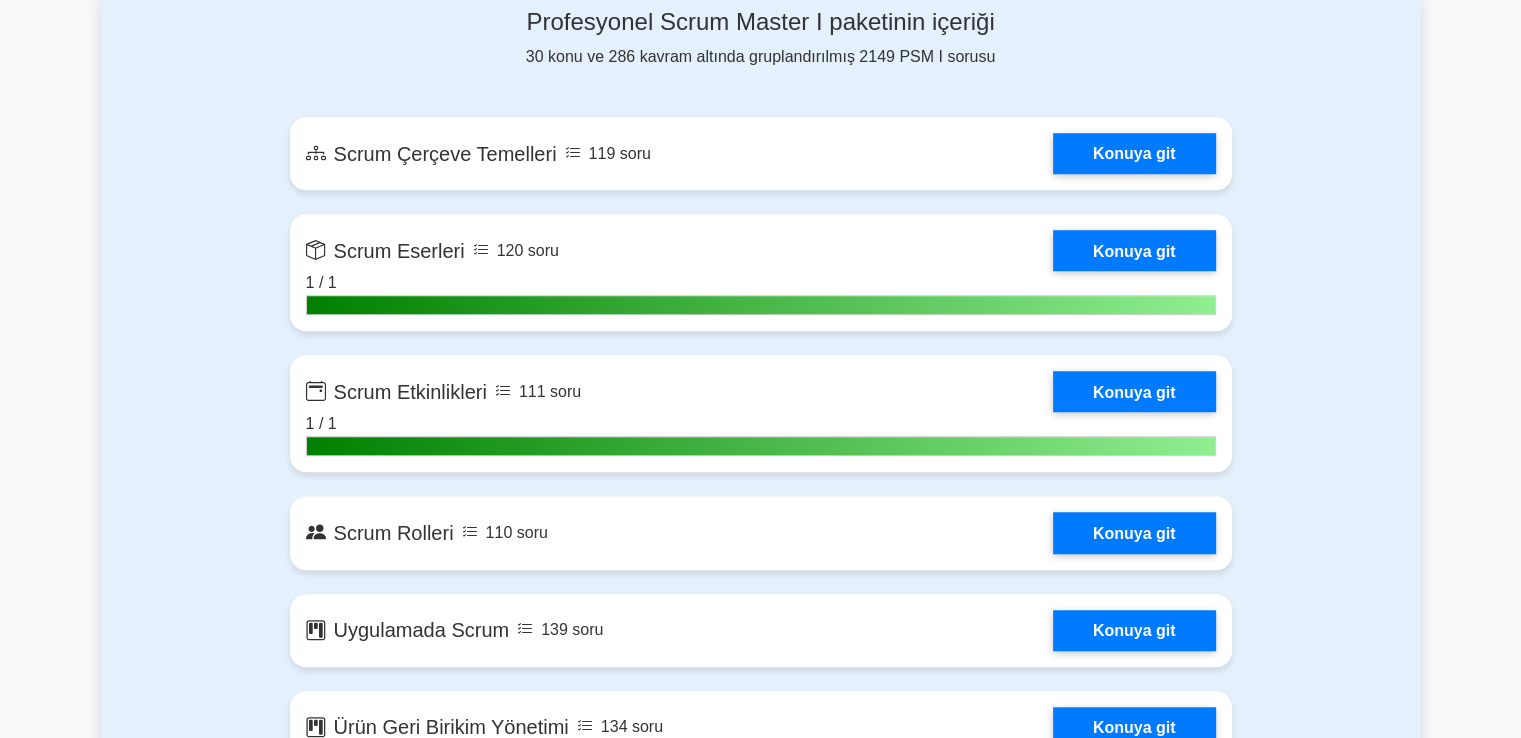 scroll, scrollTop: 1600, scrollLeft: 0, axis: vertical 